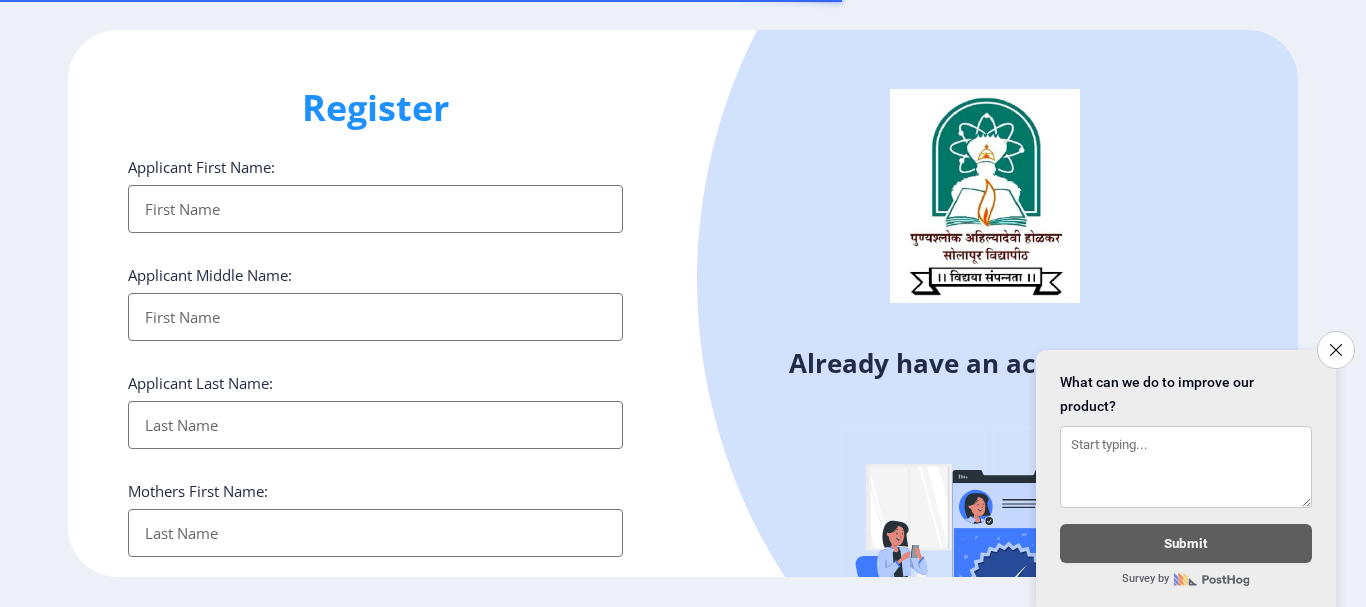 select 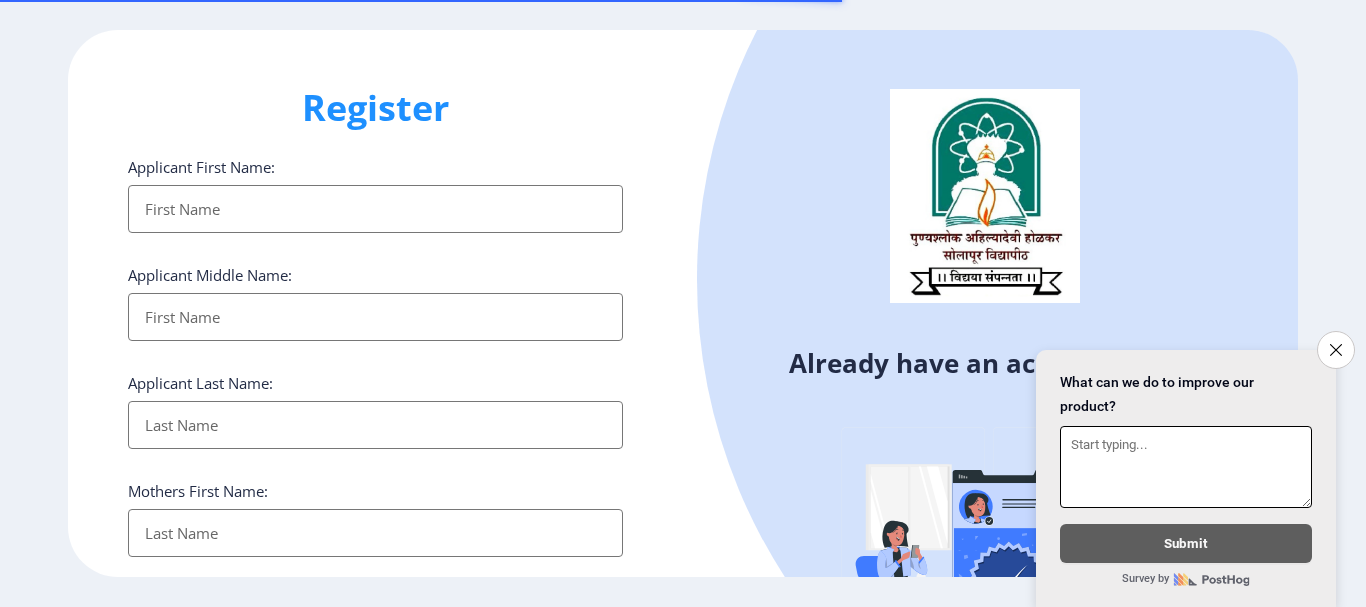 scroll, scrollTop: 0, scrollLeft: 0, axis: both 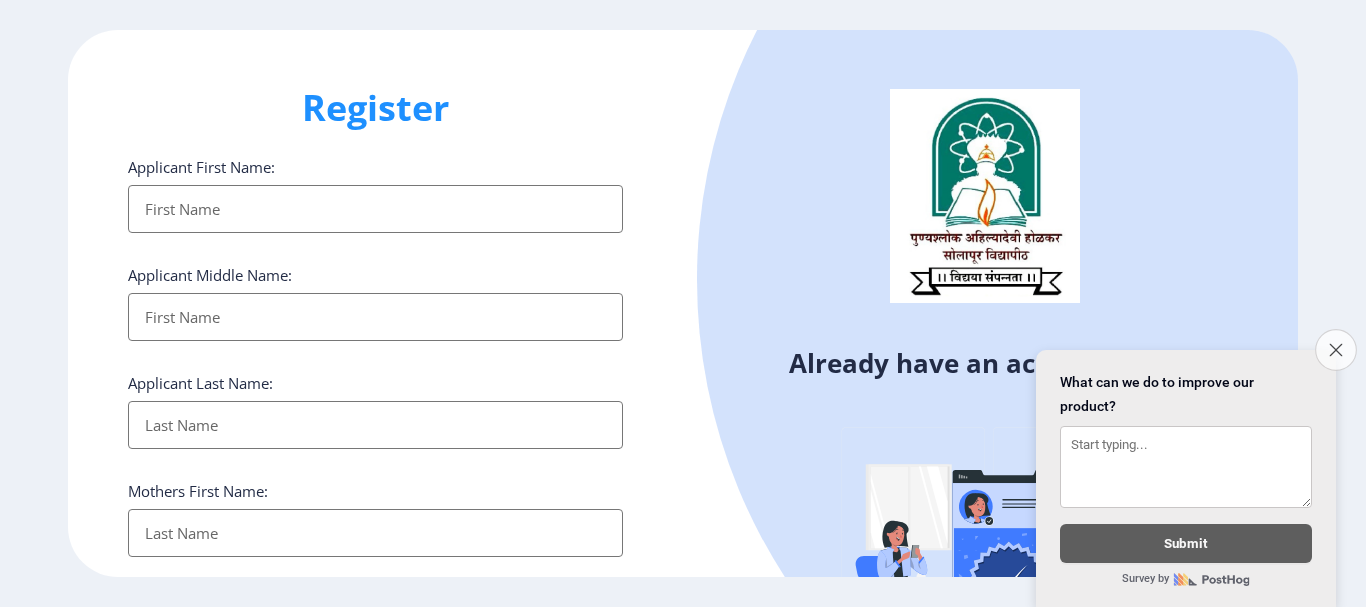 type on "[EMAIL_ADDRESS][DOMAIN_NAME]" 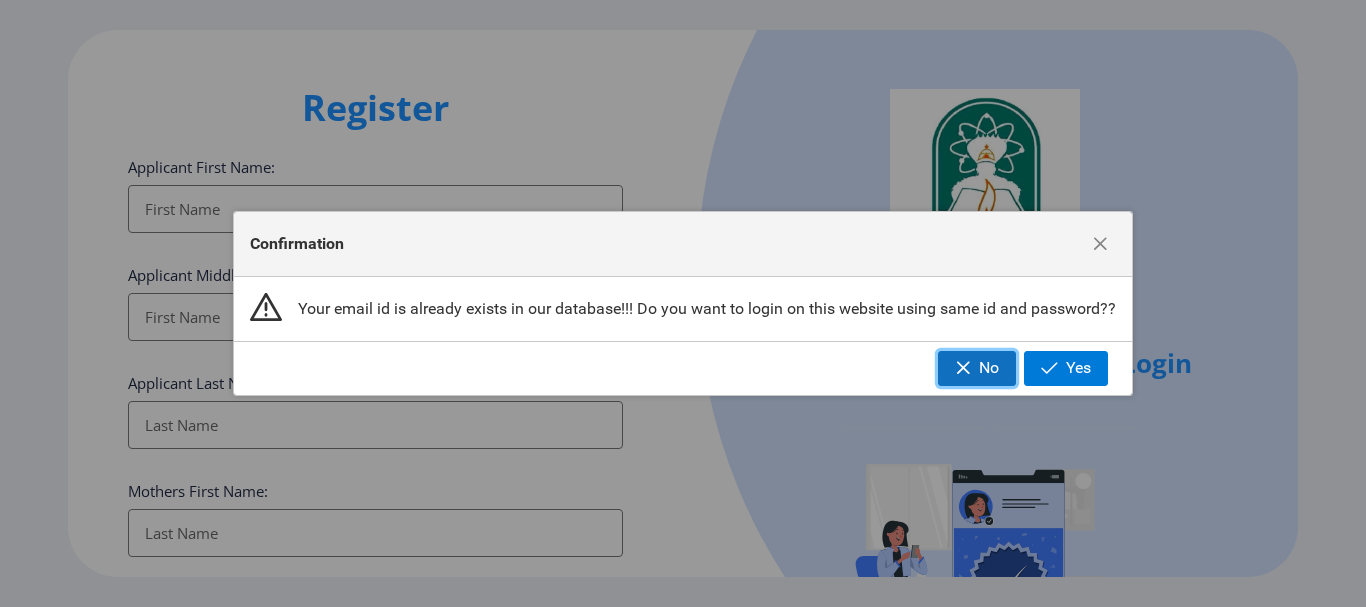 click on "No" 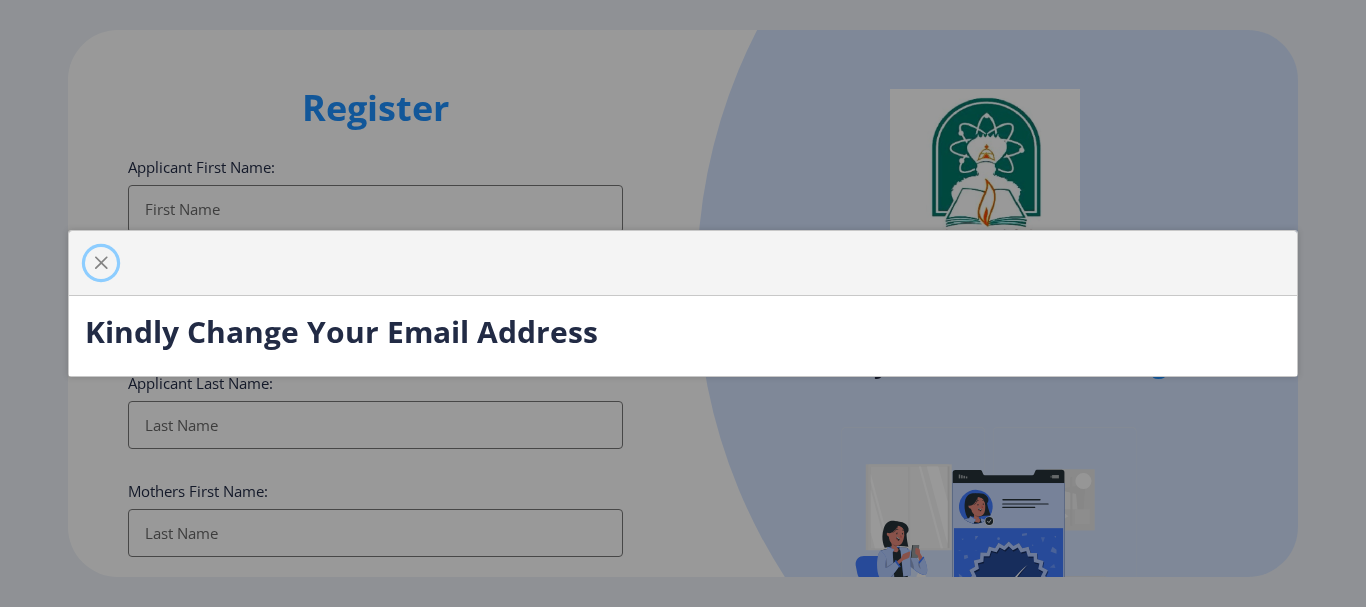 click 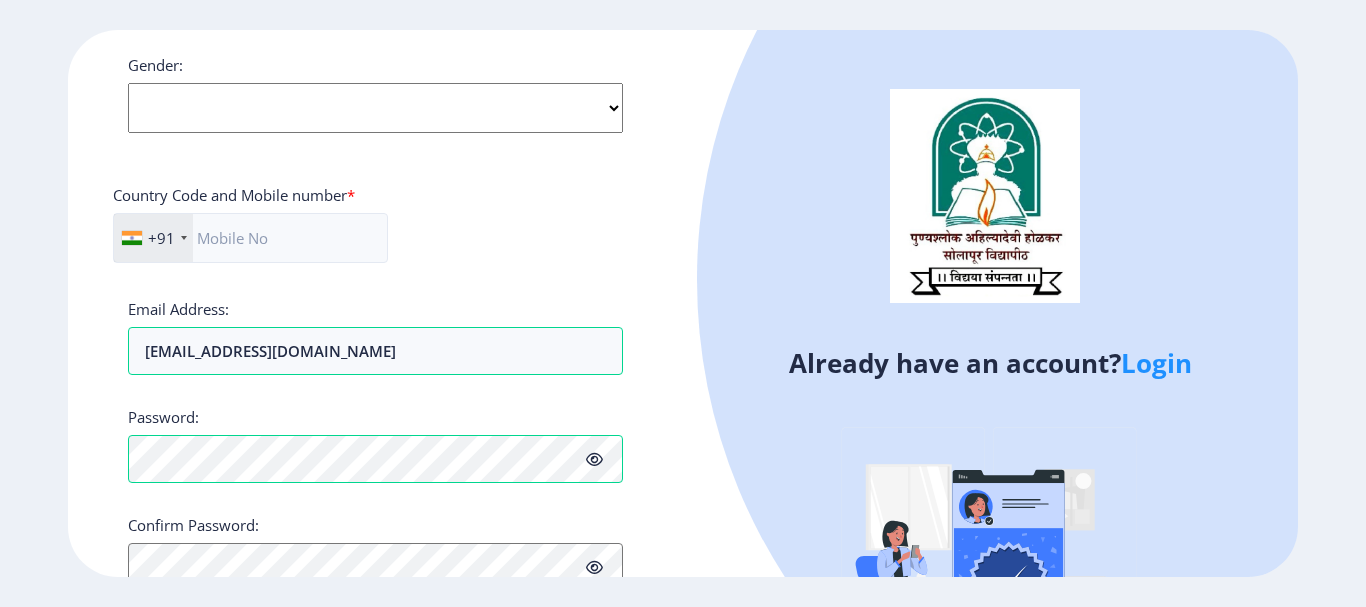 scroll, scrollTop: 570, scrollLeft: 0, axis: vertical 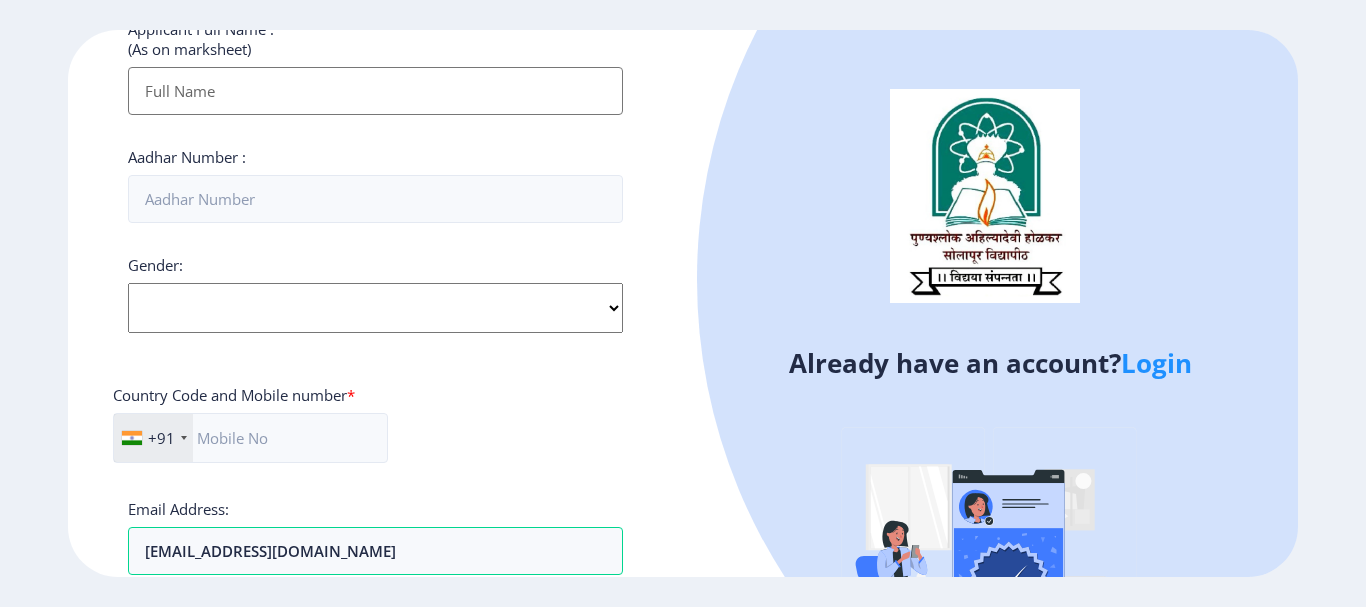 click on "Select Gender [DEMOGRAPHIC_DATA] [DEMOGRAPHIC_DATA] Other" 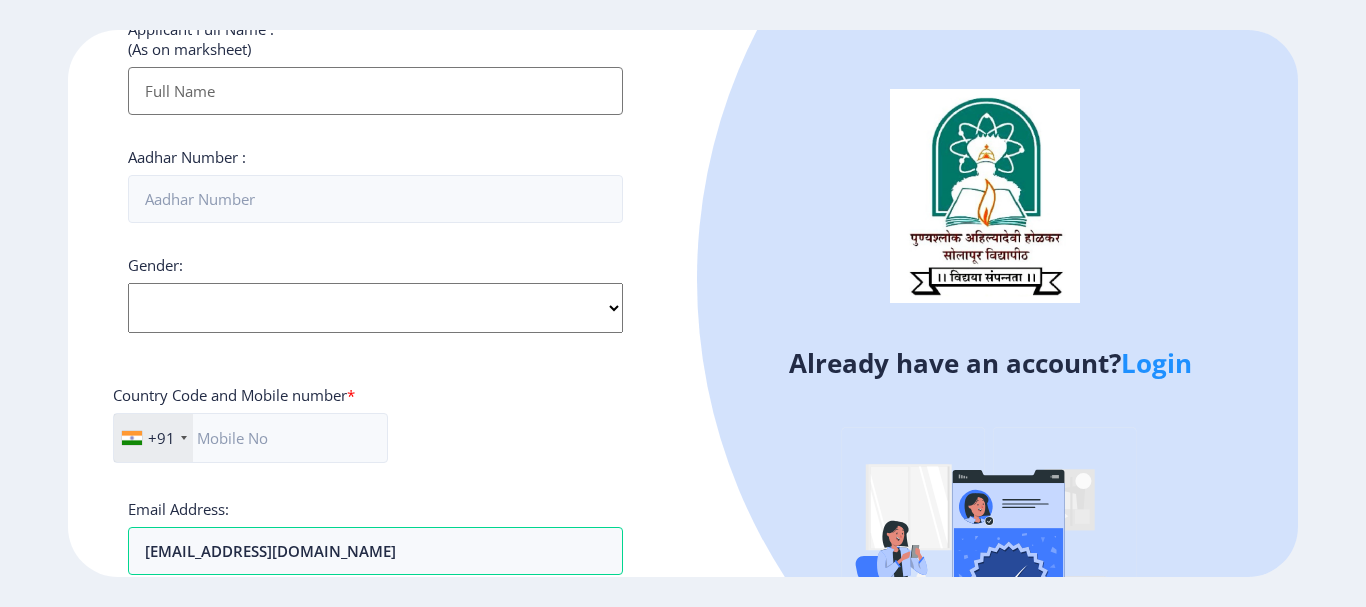 click on "Select Gender [DEMOGRAPHIC_DATA] [DEMOGRAPHIC_DATA] Other" 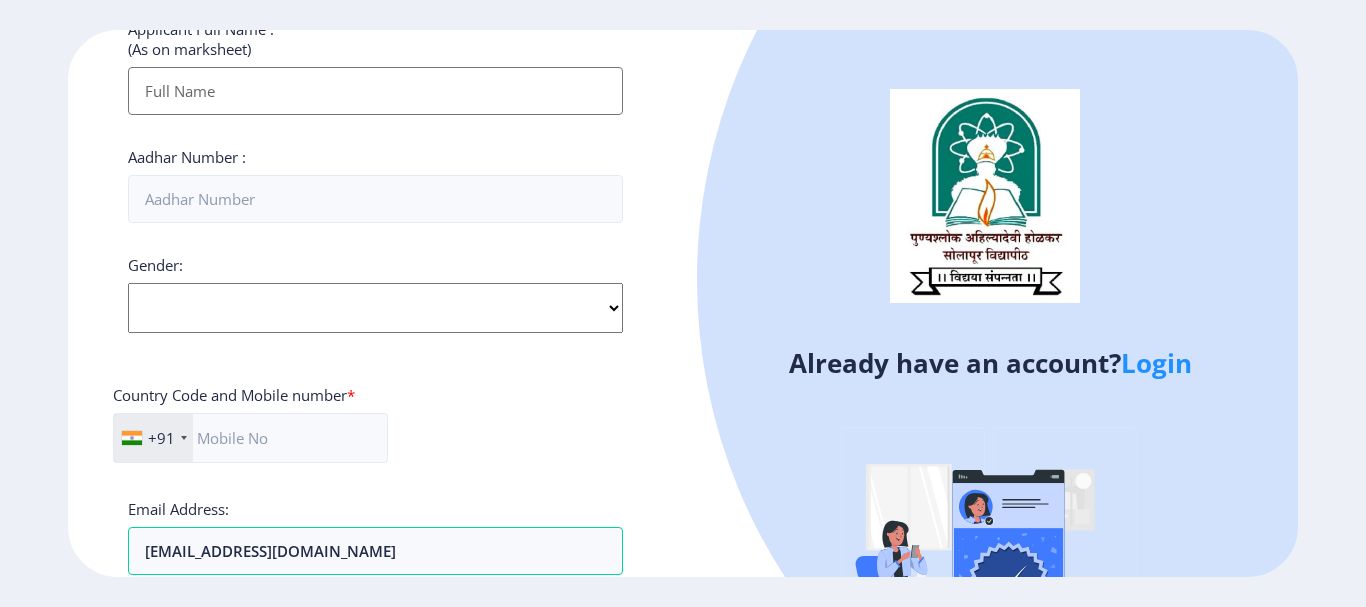 scroll, scrollTop: 370, scrollLeft: 0, axis: vertical 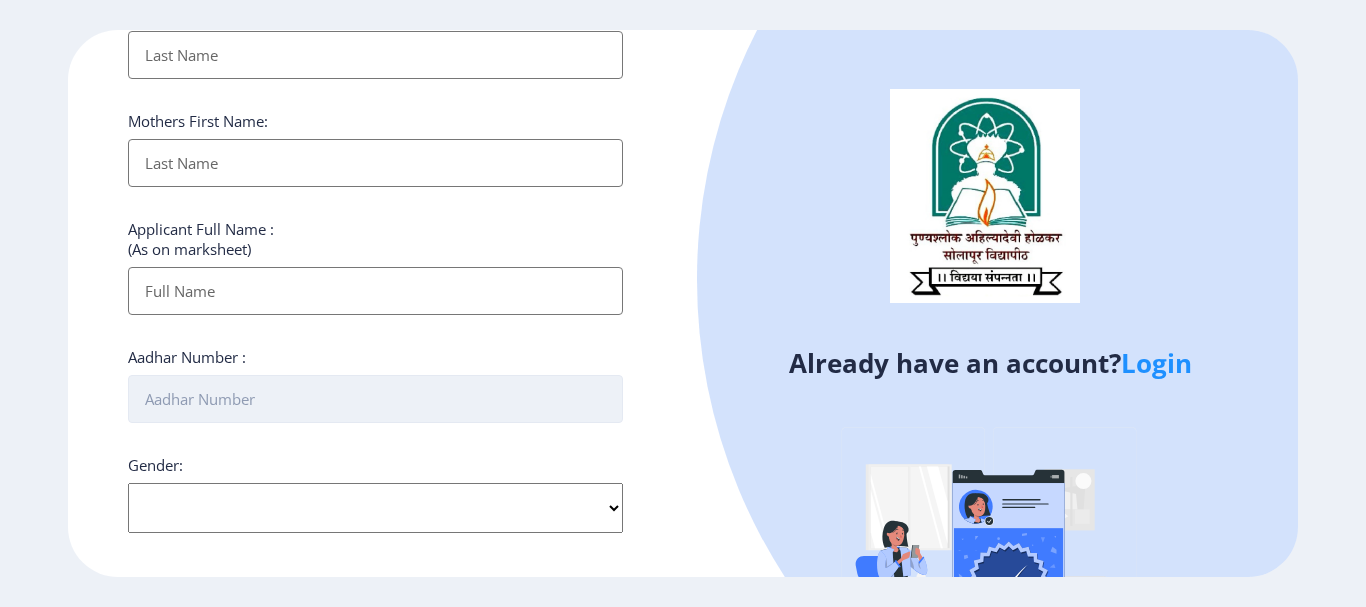 click on "Aadhar Number :" at bounding box center [375, 399] 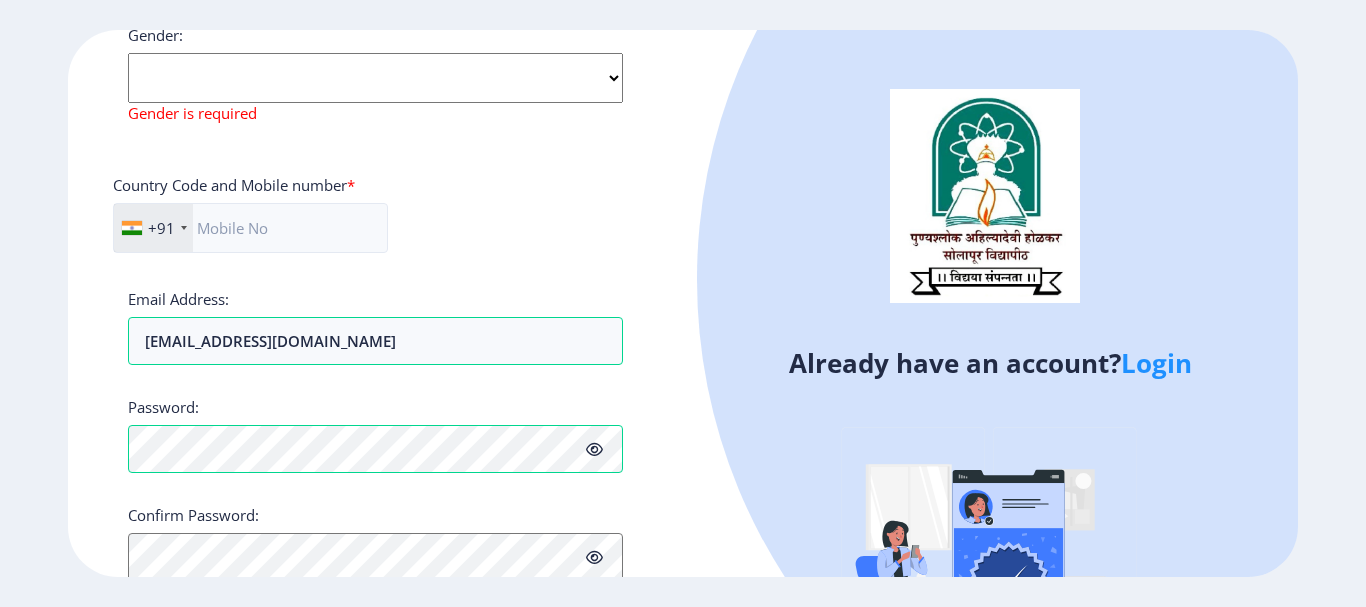 scroll, scrollTop: 890, scrollLeft: 0, axis: vertical 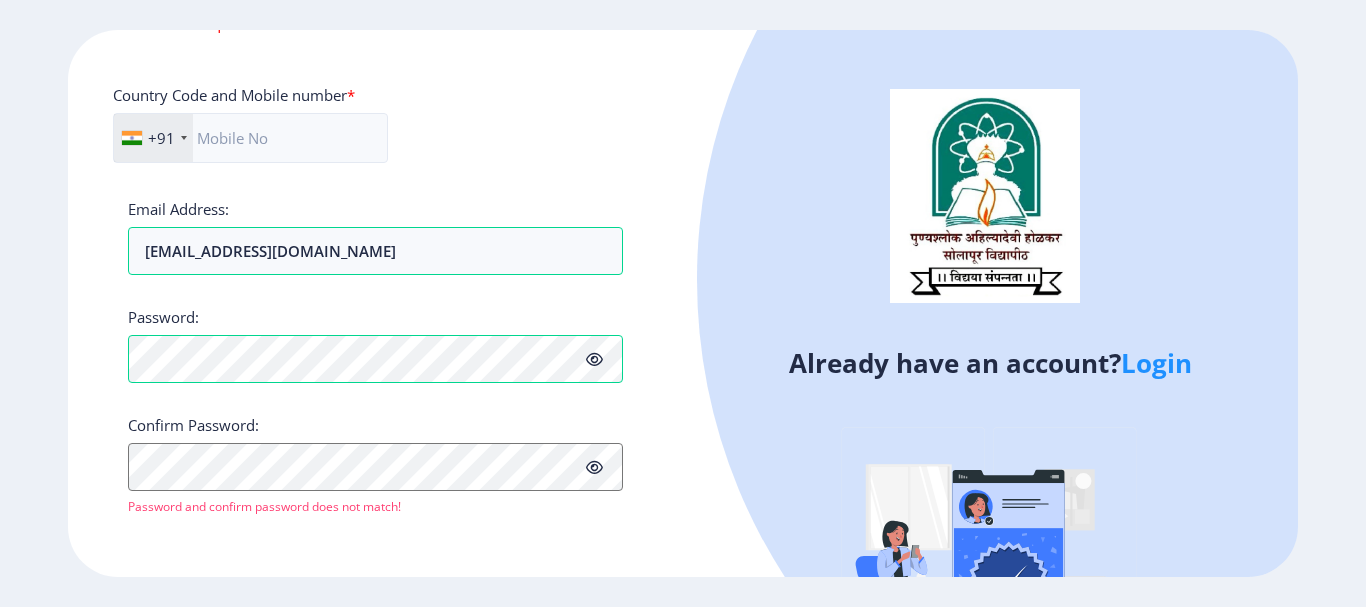 click on "Login" 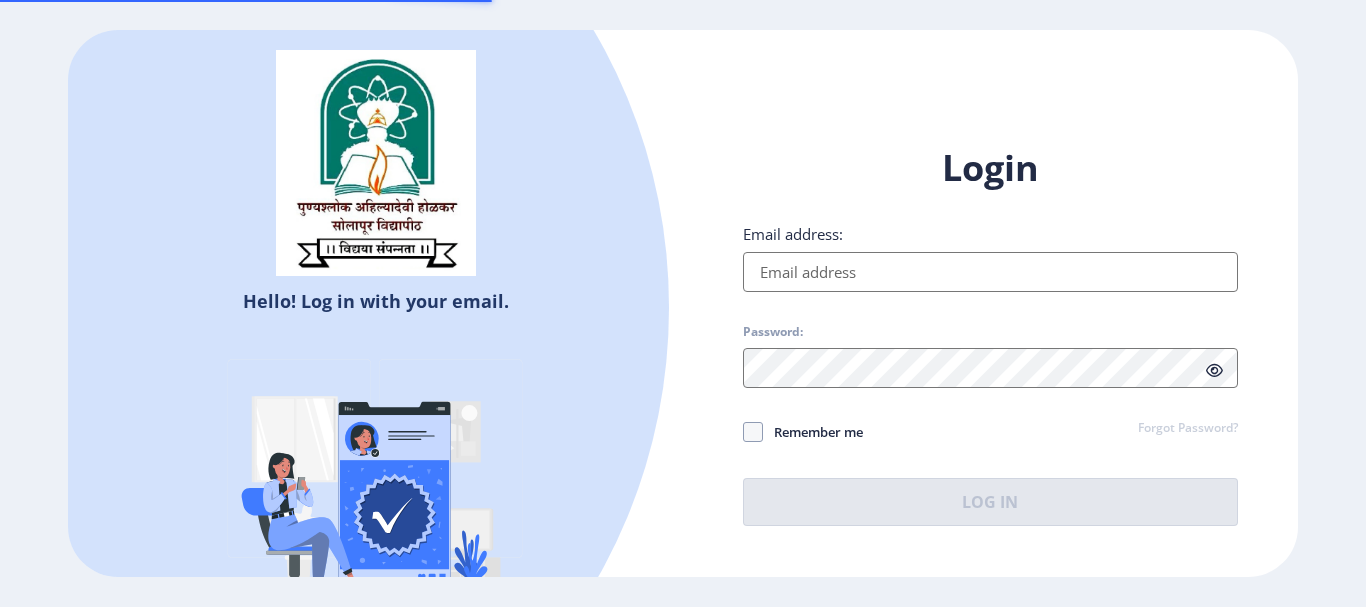 type on "[EMAIL_ADDRESS][DOMAIN_NAME]" 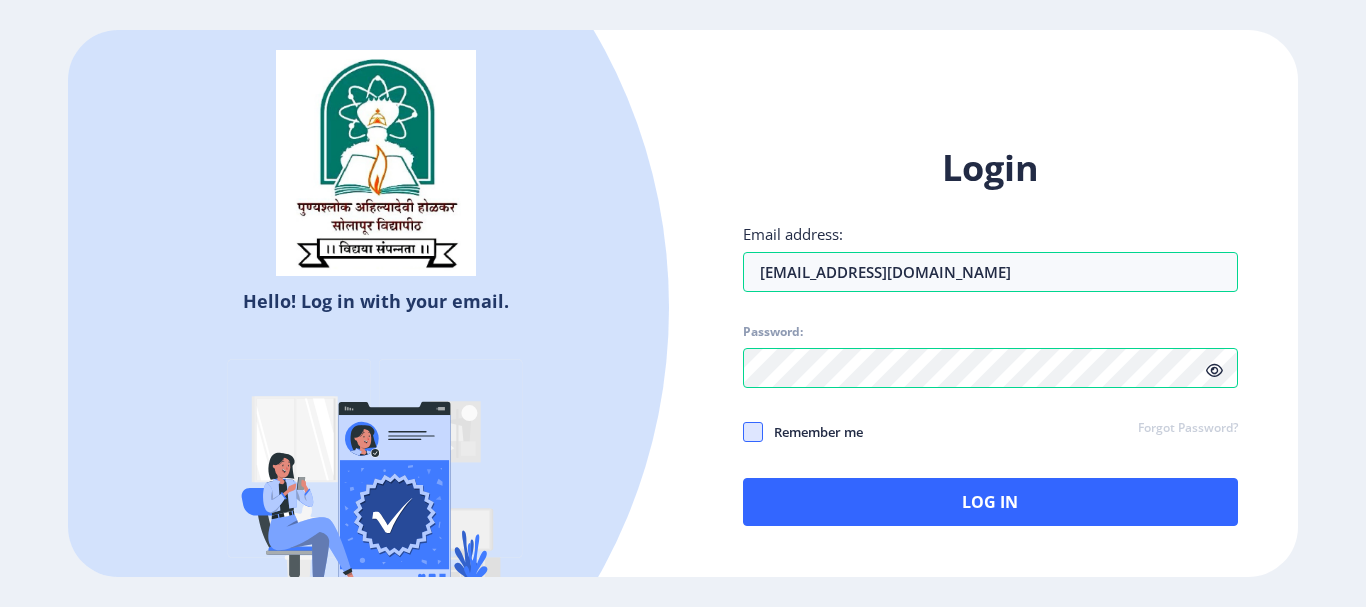click 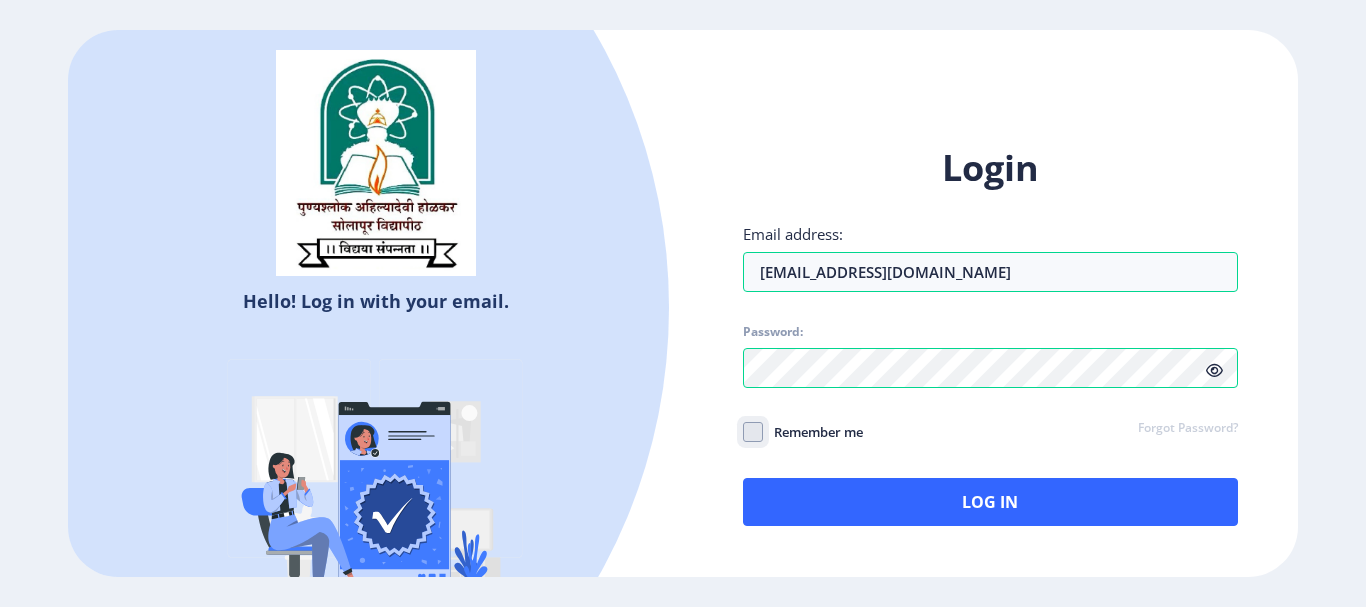 click on "Remember me" 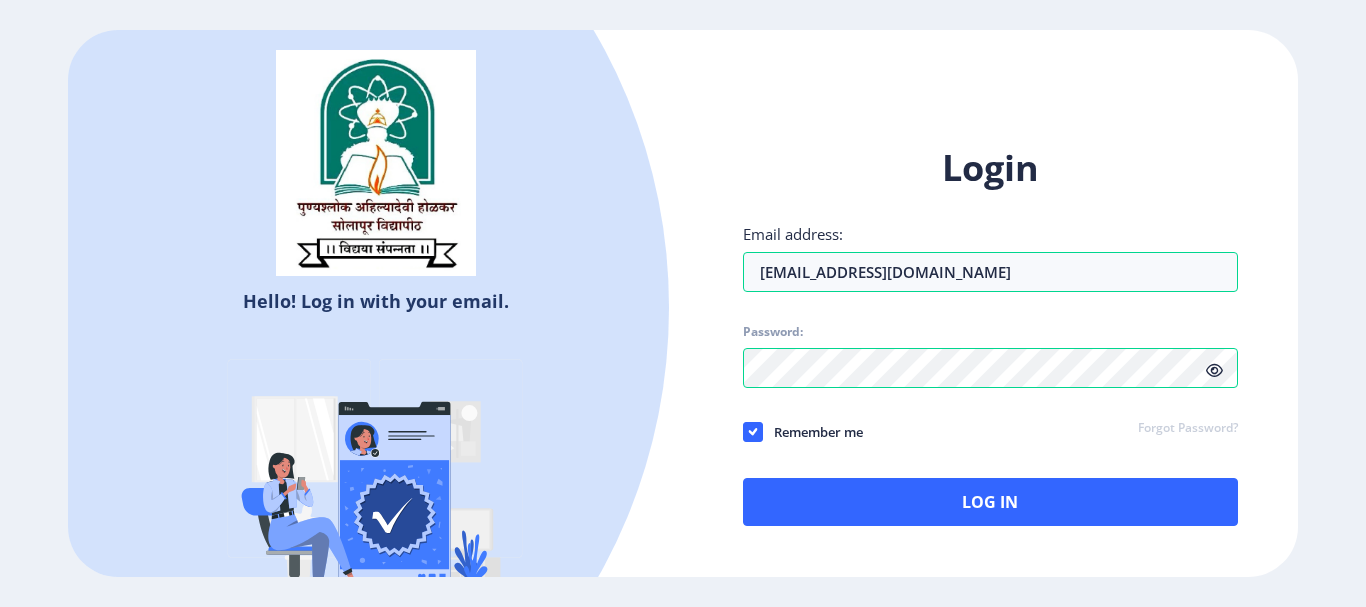 click 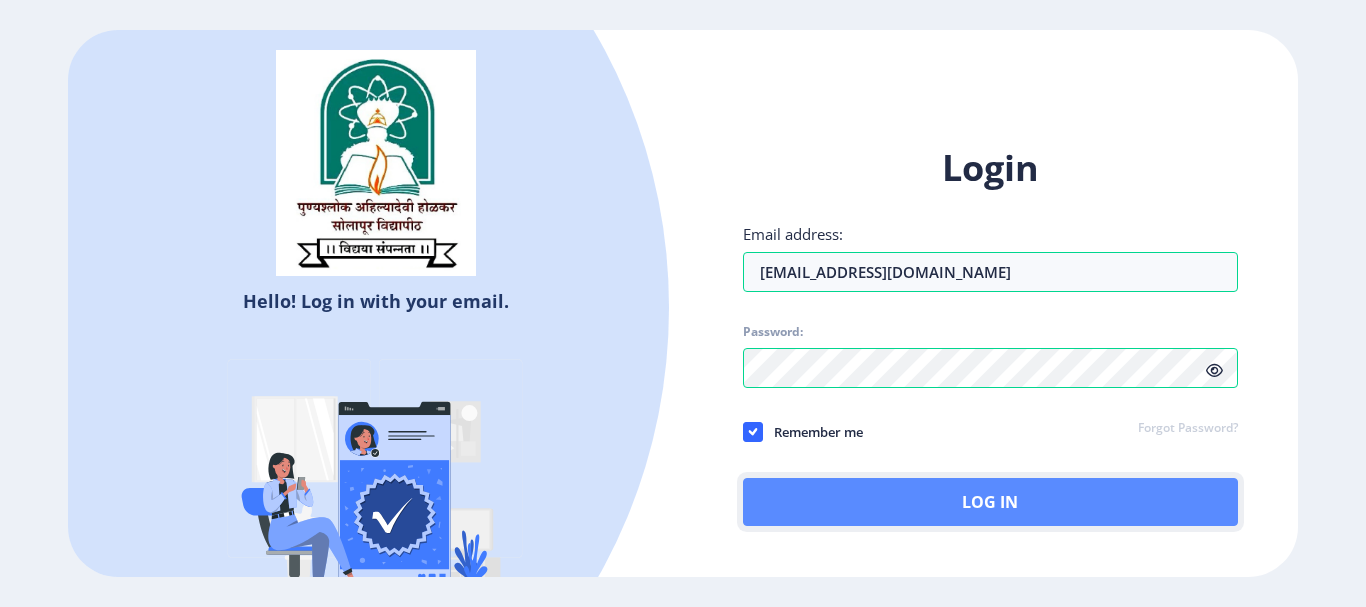 click on "Log In" 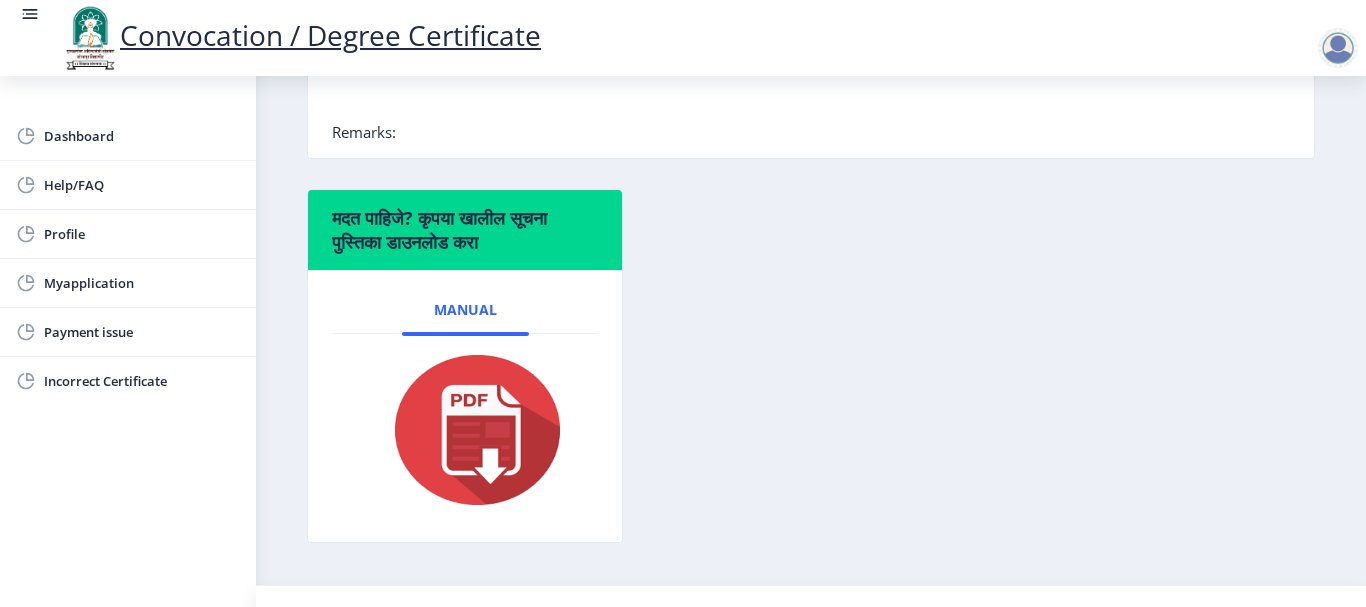 scroll, scrollTop: 639, scrollLeft: 0, axis: vertical 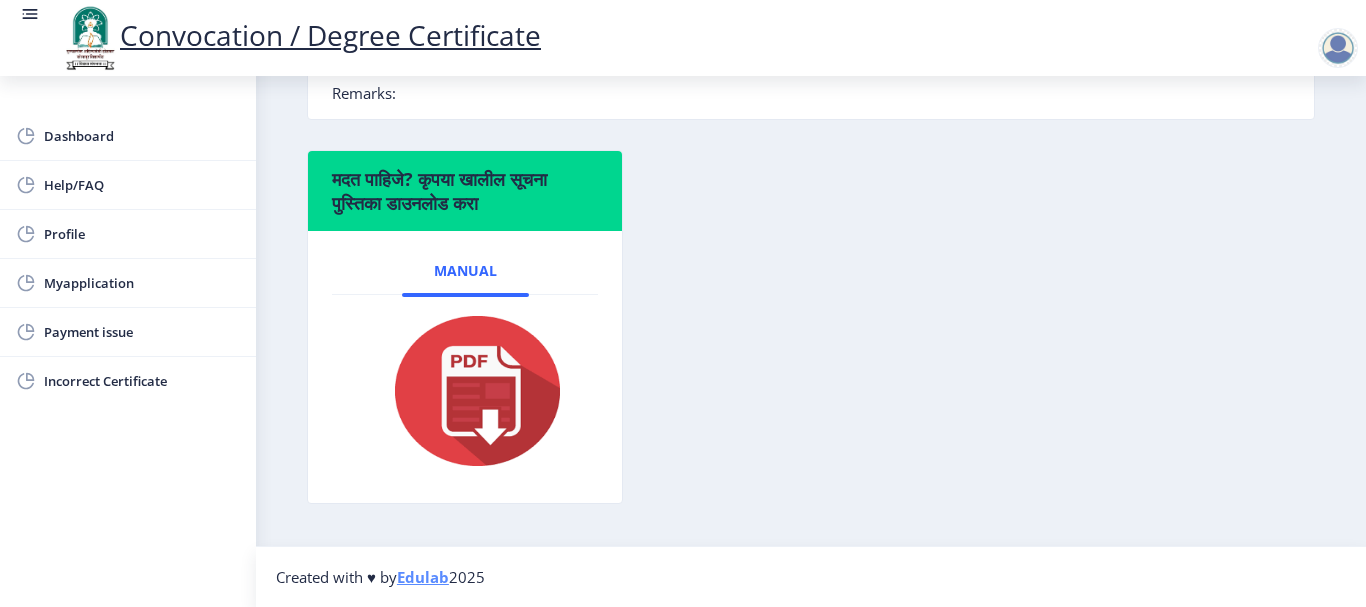 click 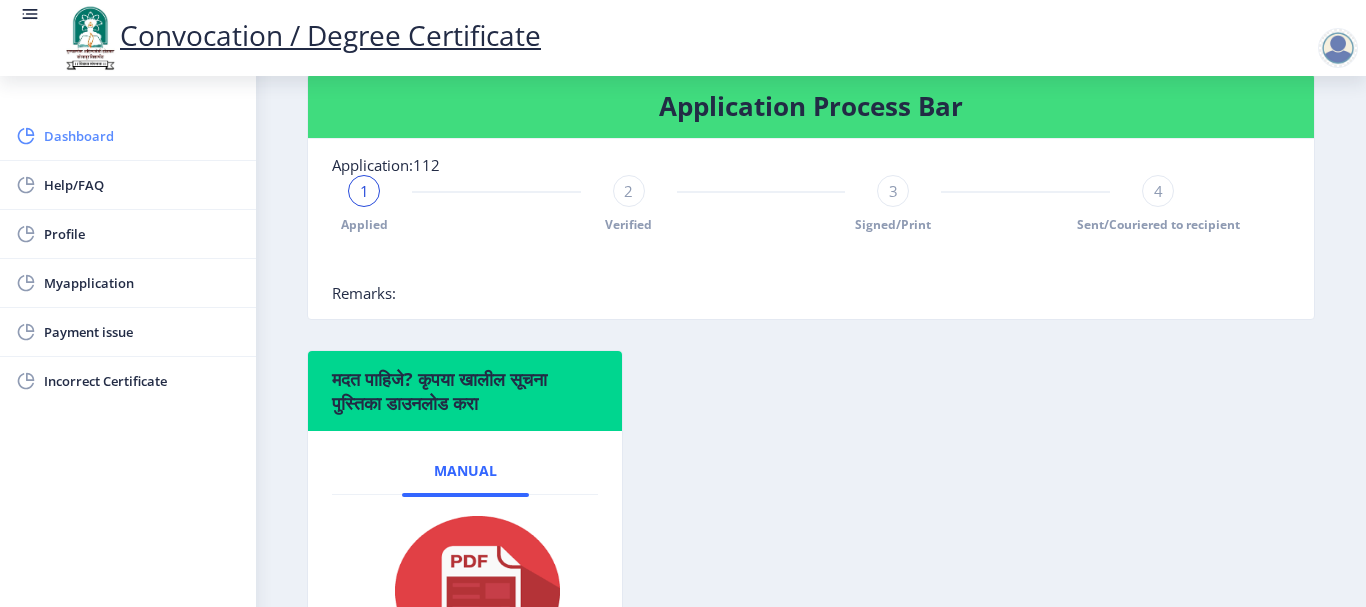 click on "Dashboard" 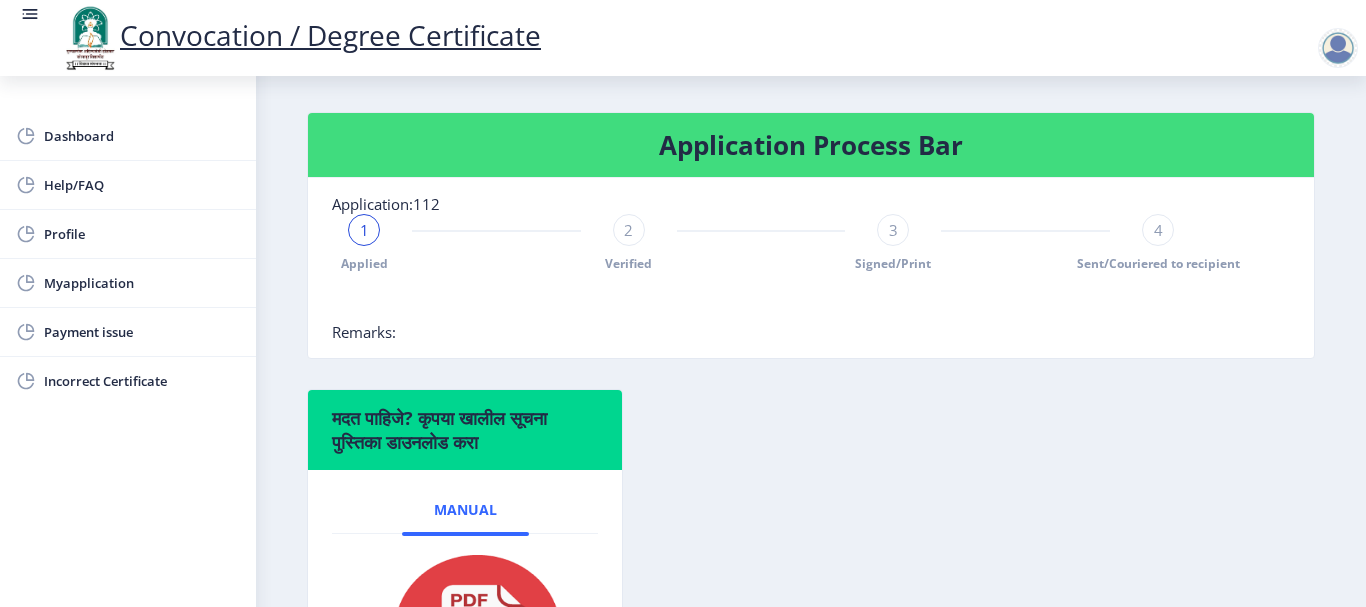 scroll, scrollTop: 200, scrollLeft: 0, axis: vertical 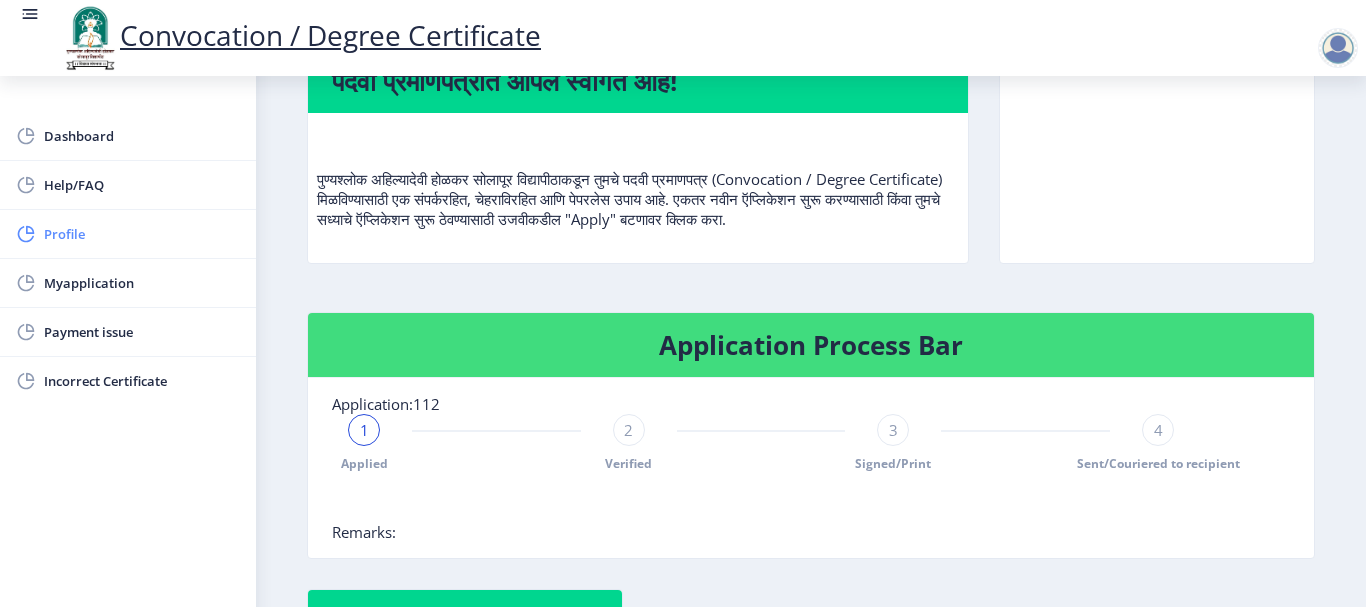 click on "Profile" 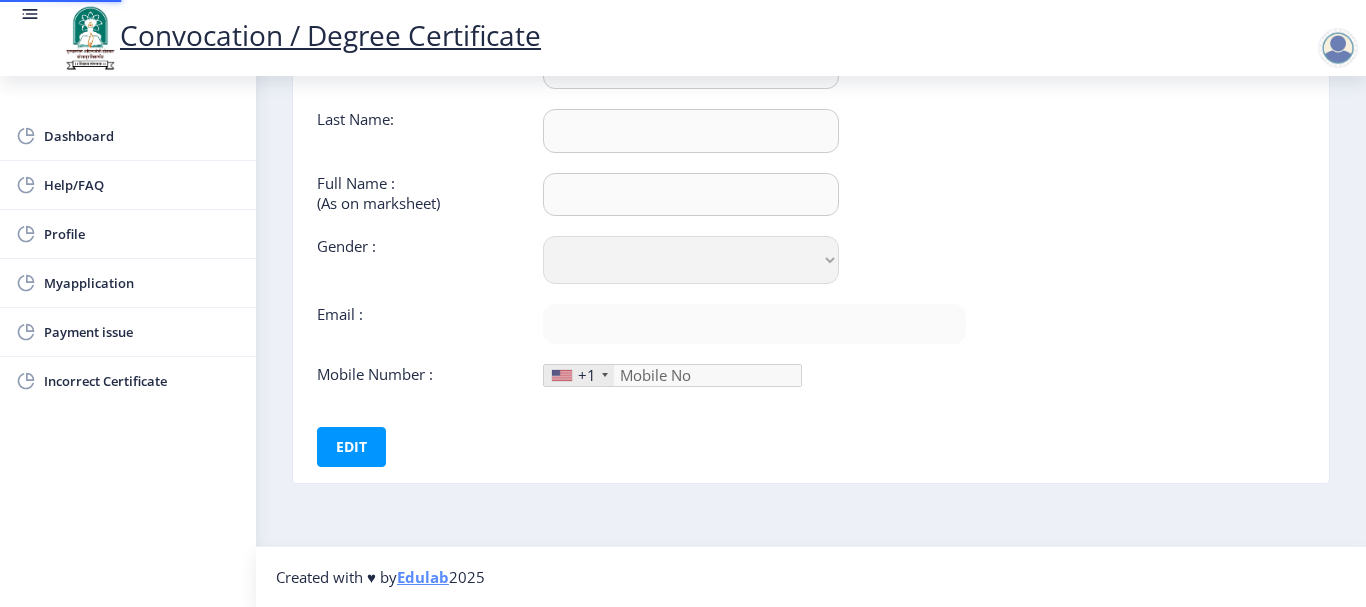 type on "[PERSON_NAME]" 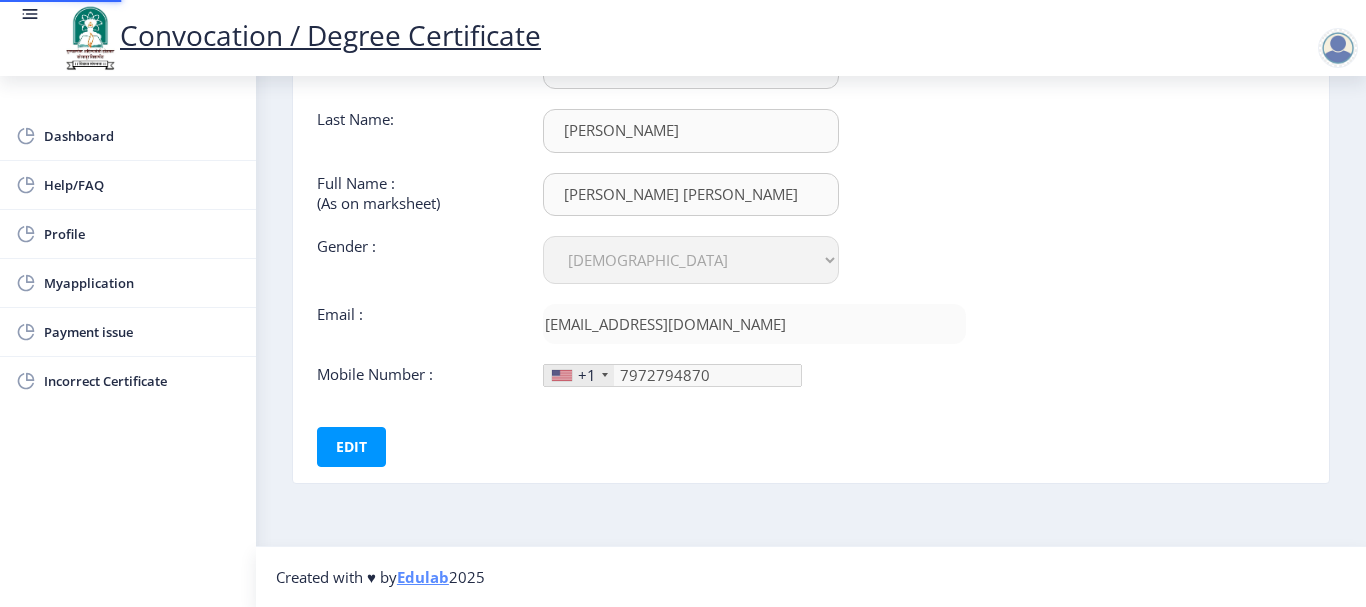 scroll, scrollTop: 0, scrollLeft: 0, axis: both 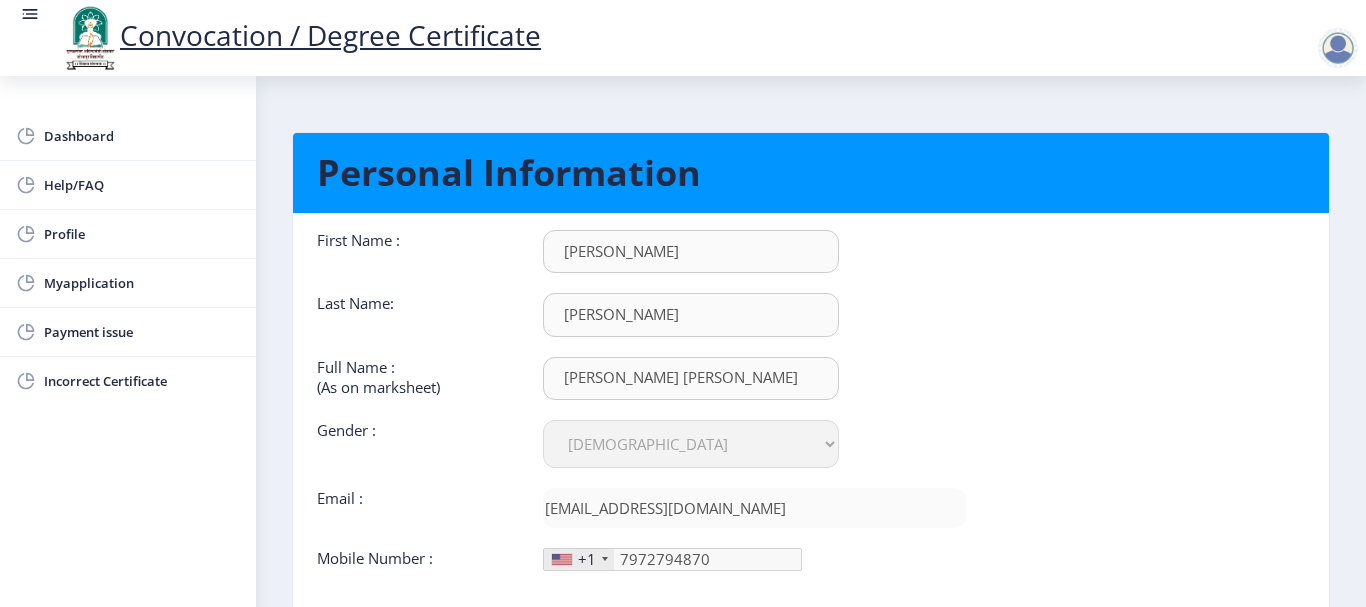 click 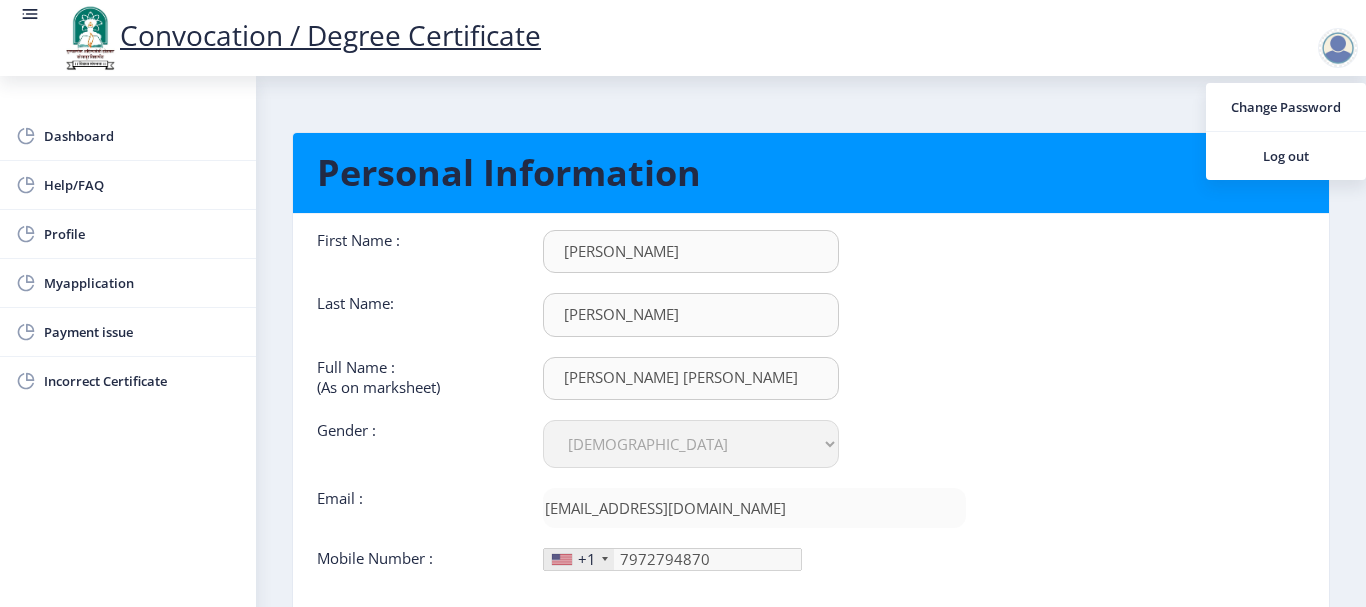 click on "First Name :  [PERSON_NAME] Last Name:  [PERSON_NAME] Full Name : (As on marksheet) [PERSON_NAME] [PERSON_NAME] Gender : Select Gender [DEMOGRAPHIC_DATA] [DEMOGRAPHIC_DATA] Other  Email :  [EMAIL_ADDRESS][DOMAIN_NAME]  Mobile Number :  +1 [GEOGRAPHIC_DATA] +1 [GEOGRAPHIC_DATA] +44 [GEOGRAPHIC_DATA] (‫[GEOGRAPHIC_DATA]‬‎) +93 [GEOGRAPHIC_DATA] ([GEOGRAPHIC_DATA]) +355 [GEOGRAPHIC_DATA] (‫[GEOGRAPHIC_DATA]‬‎) +213 [US_STATE] +1 [GEOGRAPHIC_DATA] +376 [GEOGRAPHIC_DATA] +244 [GEOGRAPHIC_DATA] +1 [GEOGRAPHIC_DATA] +1 [GEOGRAPHIC_DATA] +54 [GEOGRAPHIC_DATA] ([GEOGRAPHIC_DATA]) +374 [GEOGRAPHIC_DATA] +297 [GEOGRAPHIC_DATA] +61 [GEOGRAPHIC_DATA] ([GEOGRAPHIC_DATA]) +43 [GEOGRAPHIC_DATA] ([GEOGRAPHIC_DATA]) +994 [GEOGRAPHIC_DATA] +1 [GEOGRAPHIC_DATA] ([GEOGRAPHIC_DATA][GEOGRAPHIC_DATA]‬‎) +973 [GEOGRAPHIC_DATA] ([GEOGRAPHIC_DATA]) +880 [GEOGRAPHIC_DATA] +1 [GEOGRAPHIC_DATA] ([GEOGRAPHIC_DATA]) +375 [GEOGRAPHIC_DATA] ([GEOGRAPHIC_DATA]) +32 [GEOGRAPHIC_DATA] +501 [GEOGRAPHIC_DATA] ([GEOGRAPHIC_DATA]) +229 [GEOGRAPHIC_DATA] +1 [GEOGRAPHIC_DATA] (འབྲུག) +975 [GEOGRAPHIC_DATA] +591 [GEOGRAPHIC_DATA] ([GEOGRAPHIC_DATA]) +387 [GEOGRAPHIC_DATA] +267 [GEOGRAPHIC_DATA] ([GEOGRAPHIC_DATA]) +55 [GEOGRAPHIC_DATA] +246 [GEOGRAPHIC_DATA] +1 [GEOGRAPHIC_DATA] +673 [GEOGRAPHIC_DATA] ([GEOGRAPHIC_DATA]) +359 [GEOGRAPHIC_DATA] +226 +257 +855 +1" 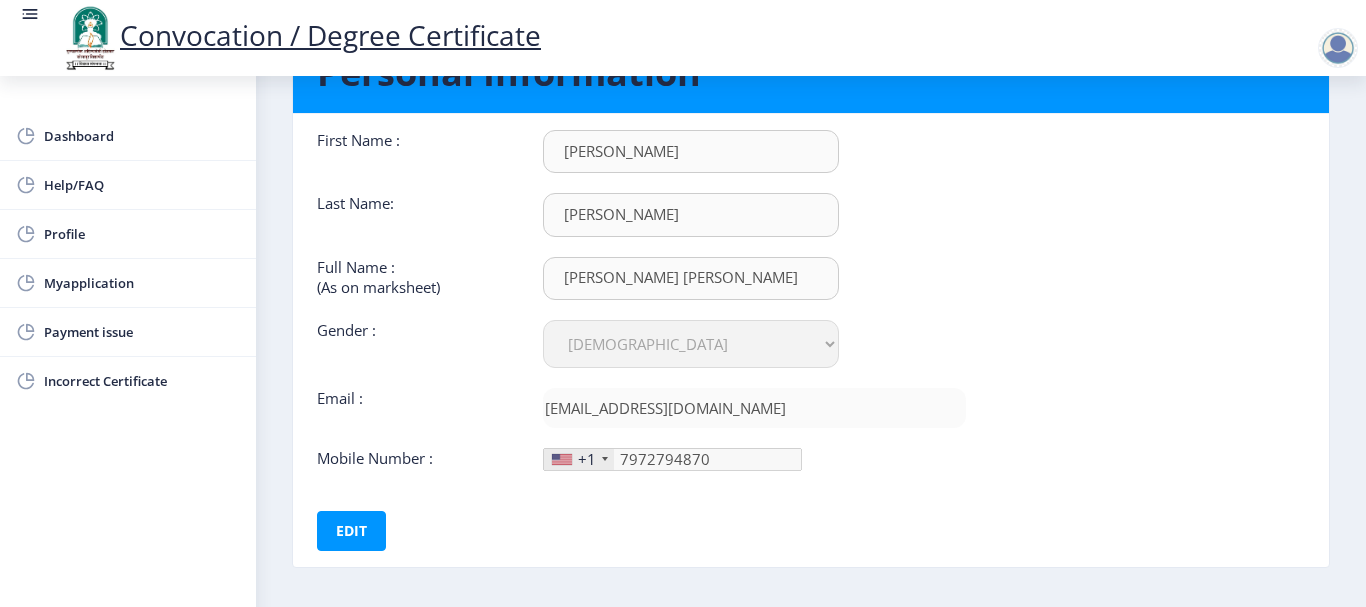 scroll, scrollTop: 184, scrollLeft: 0, axis: vertical 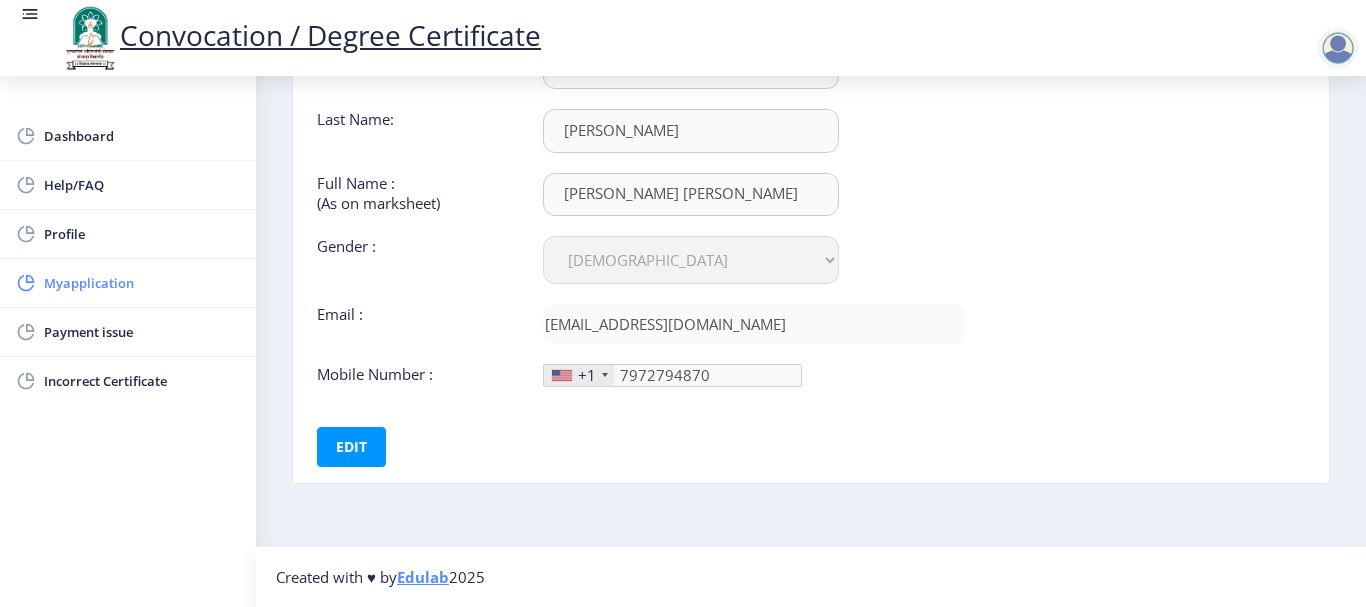 click on "Myapplication" 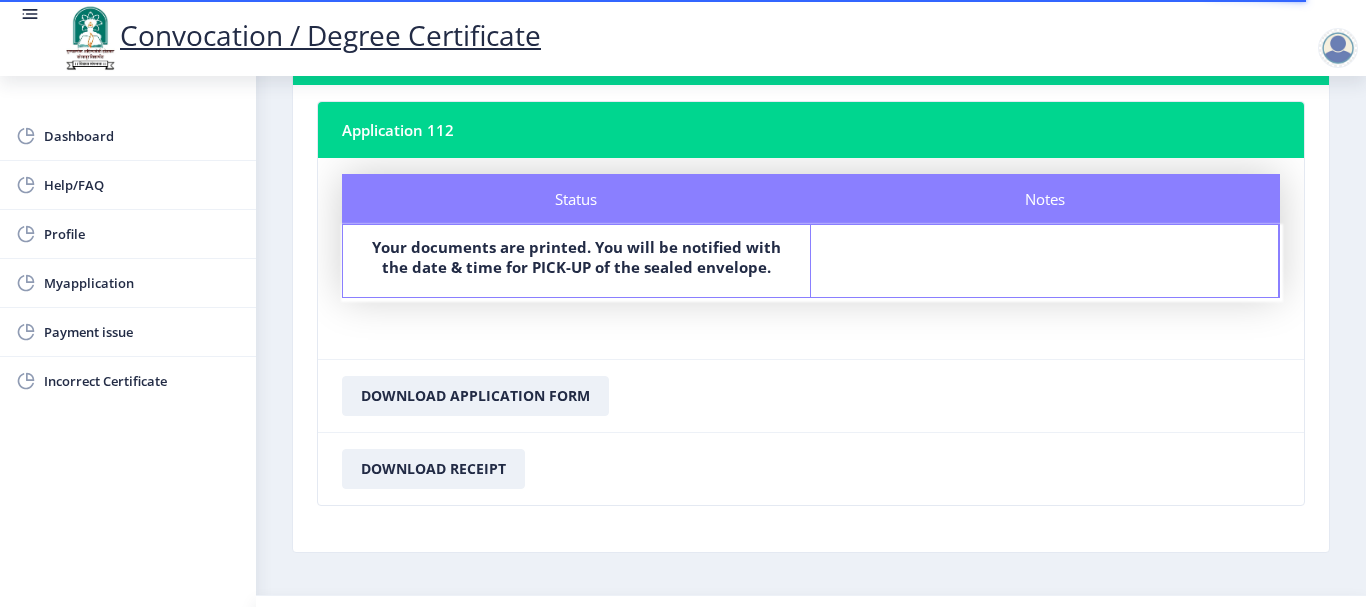 scroll, scrollTop: 0, scrollLeft: 0, axis: both 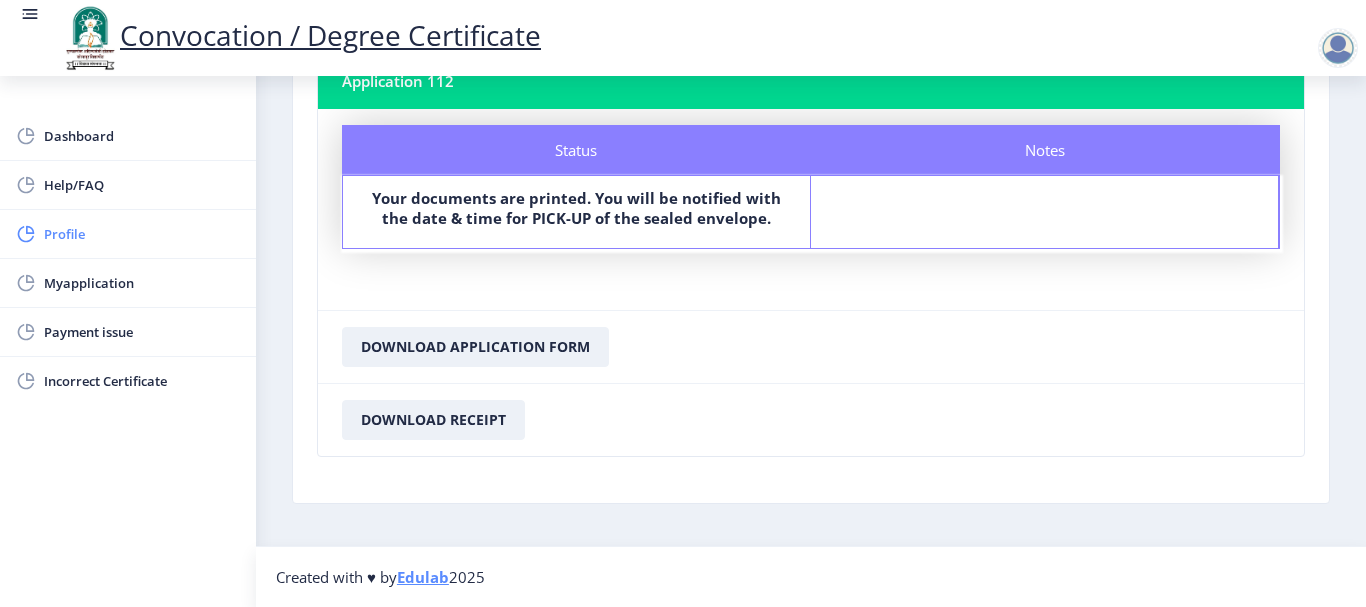 click on "Profile" 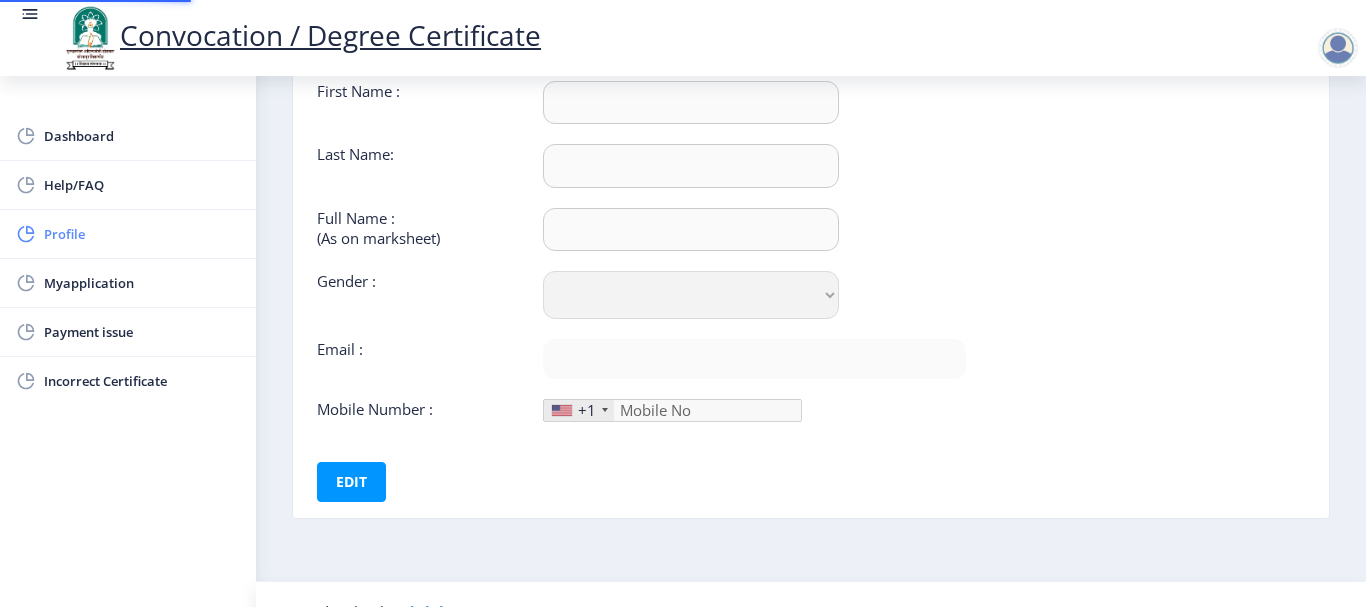 scroll, scrollTop: 0, scrollLeft: 0, axis: both 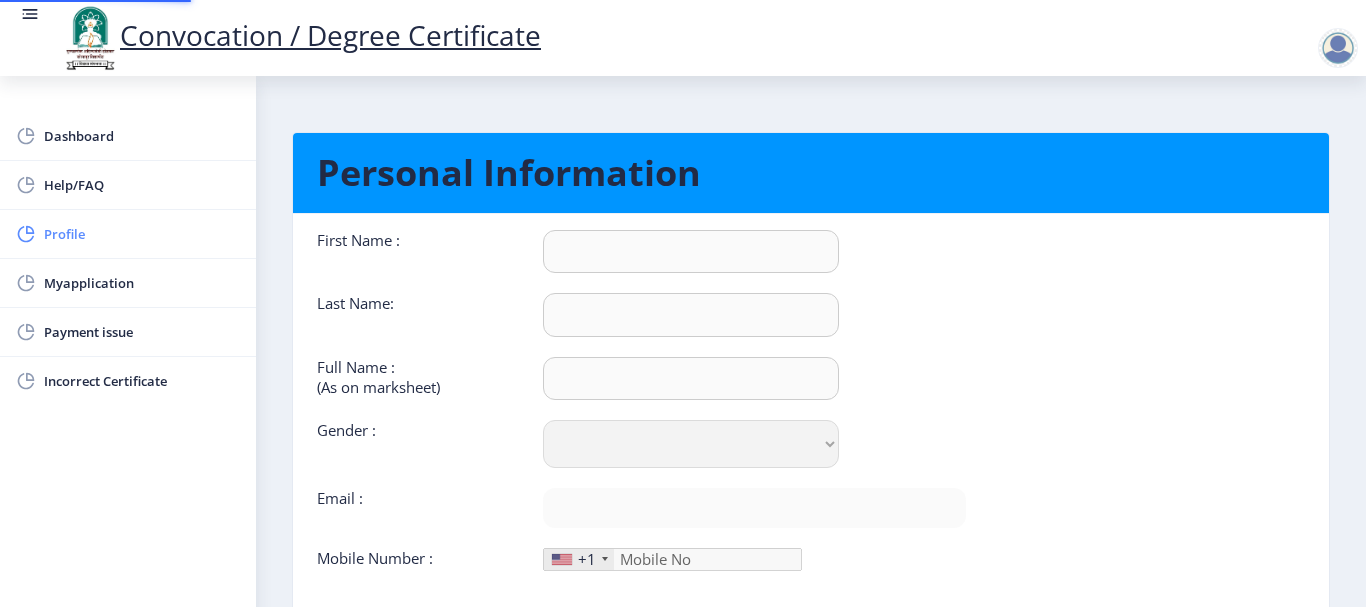 type on "[PERSON_NAME]" 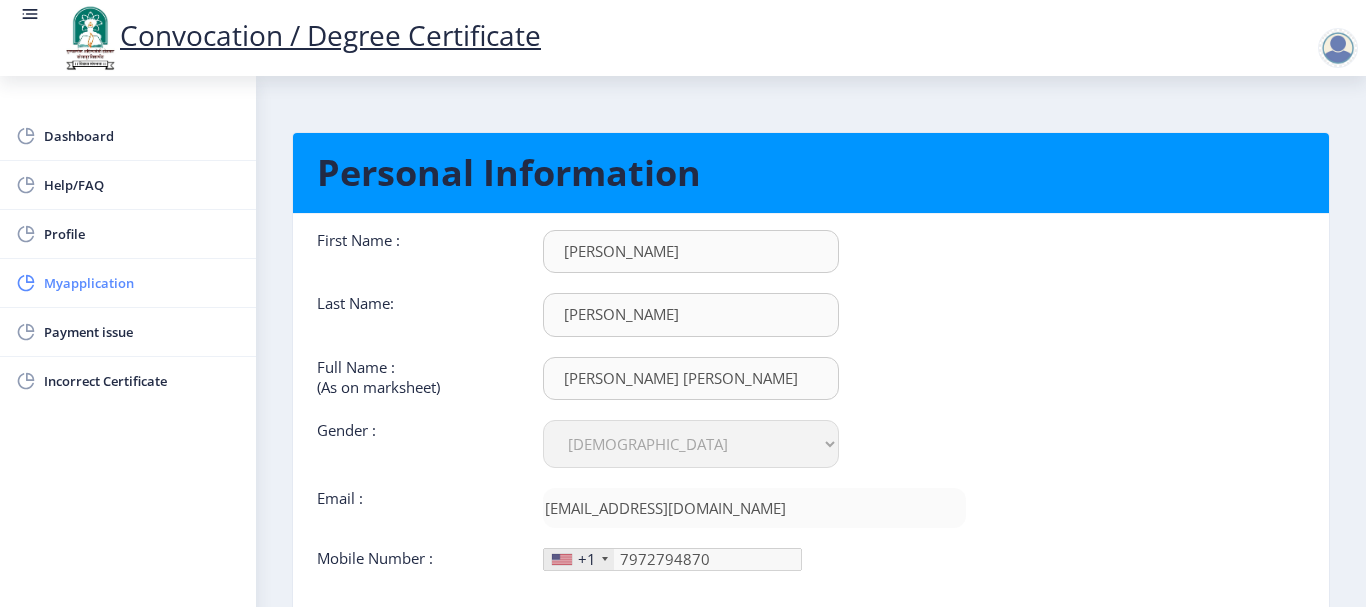 click on "Myapplication" 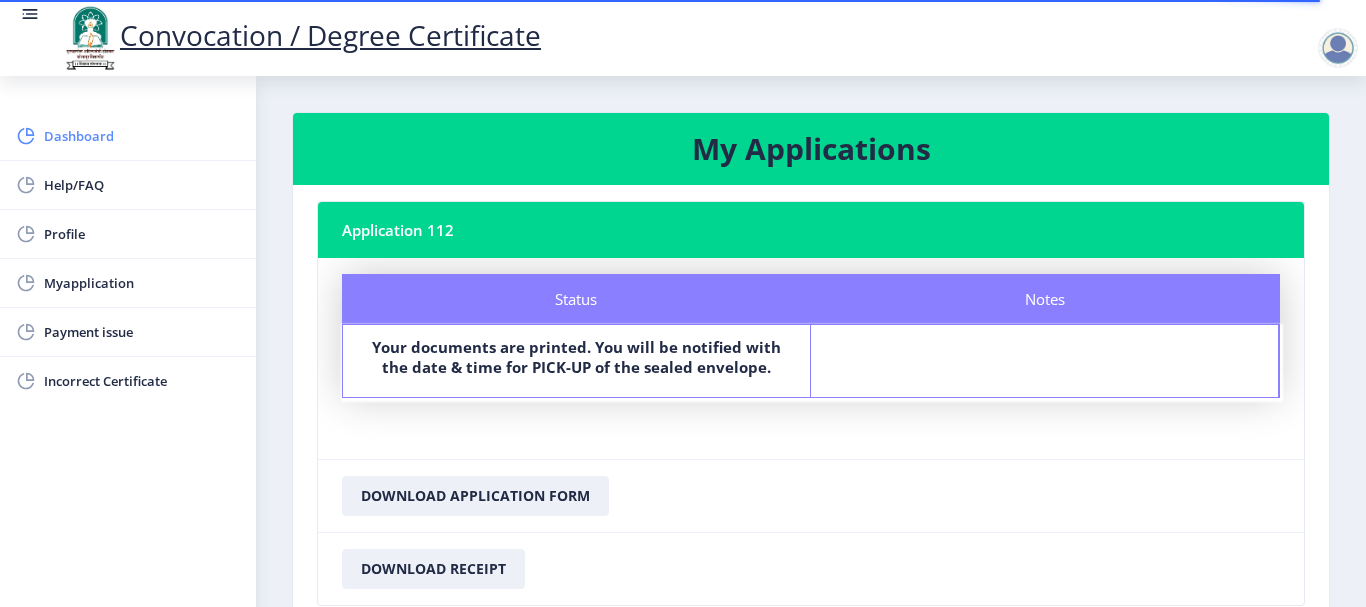 click on "Dashboard" 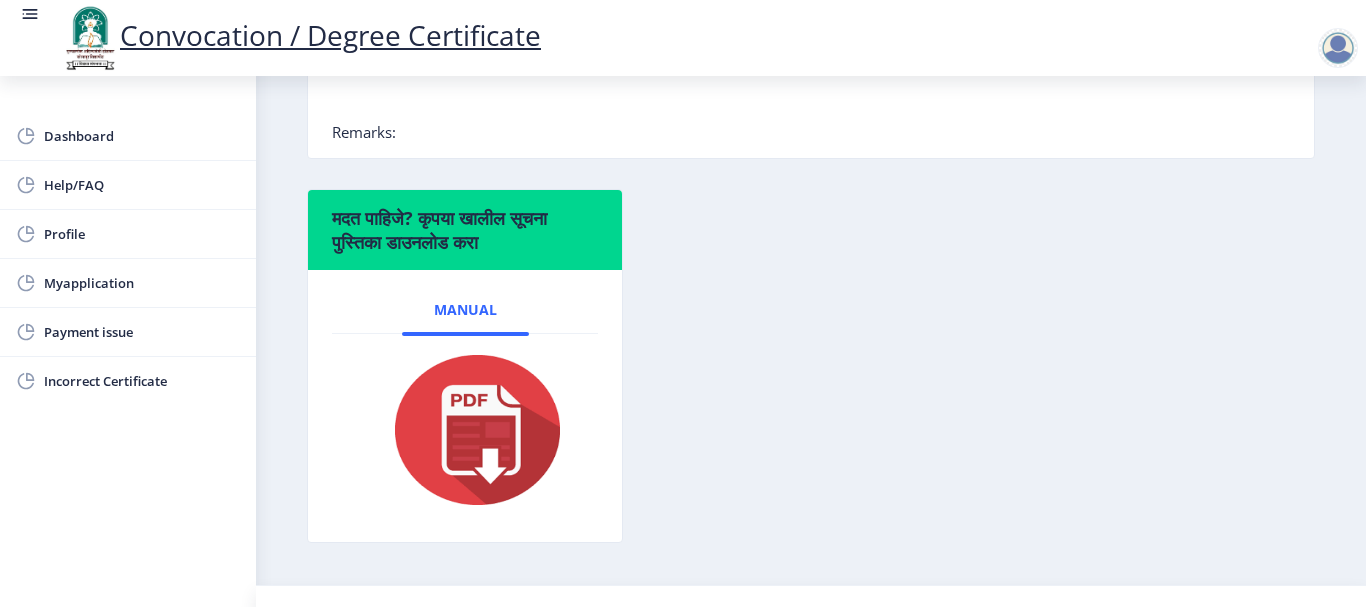 scroll, scrollTop: 300, scrollLeft: 0, axis: vertical 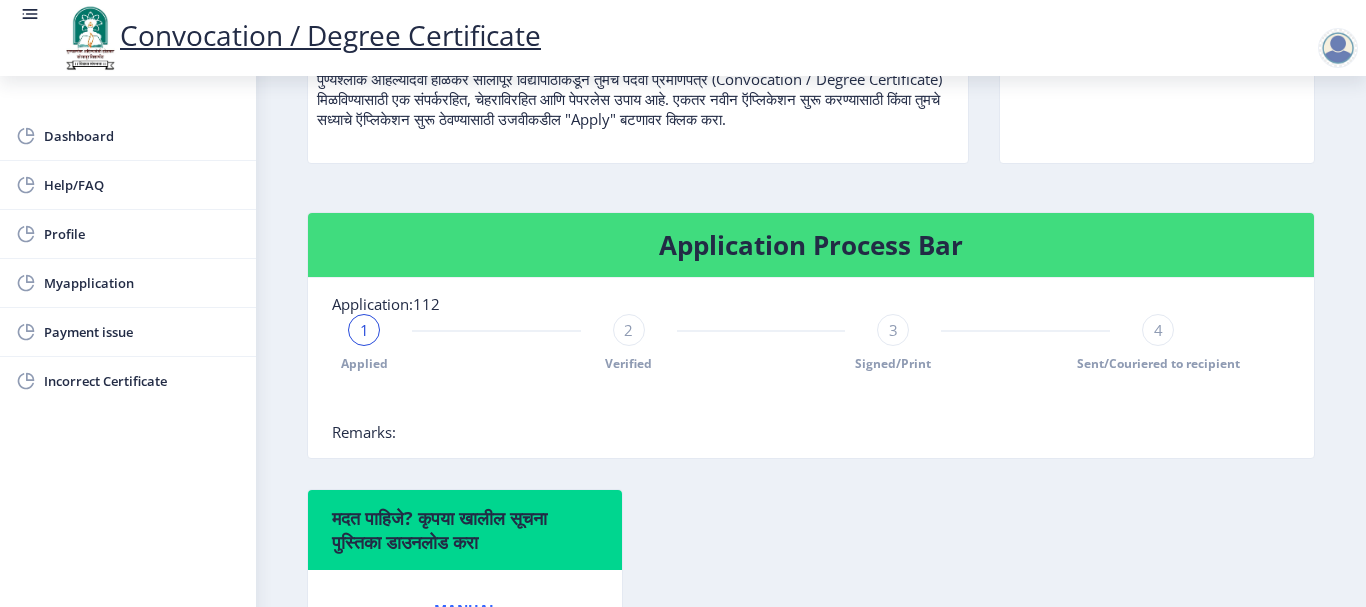 click on "1" 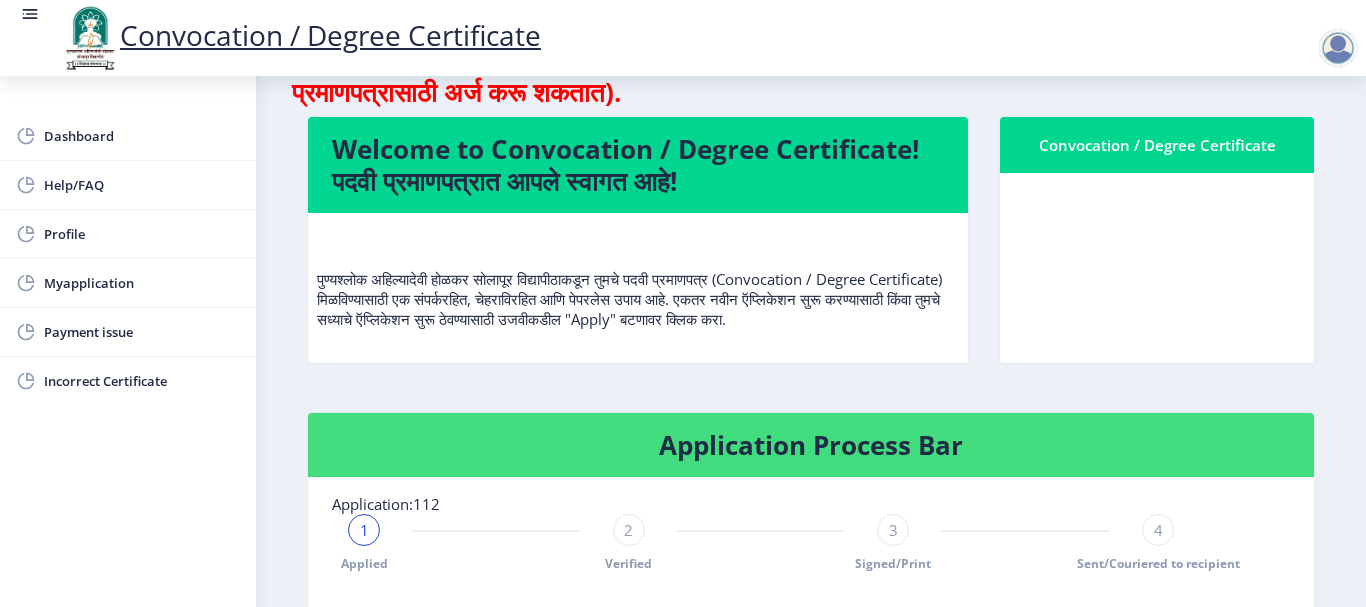 scroll, scrollTop: 0, scrollLeft: 0, axis: both 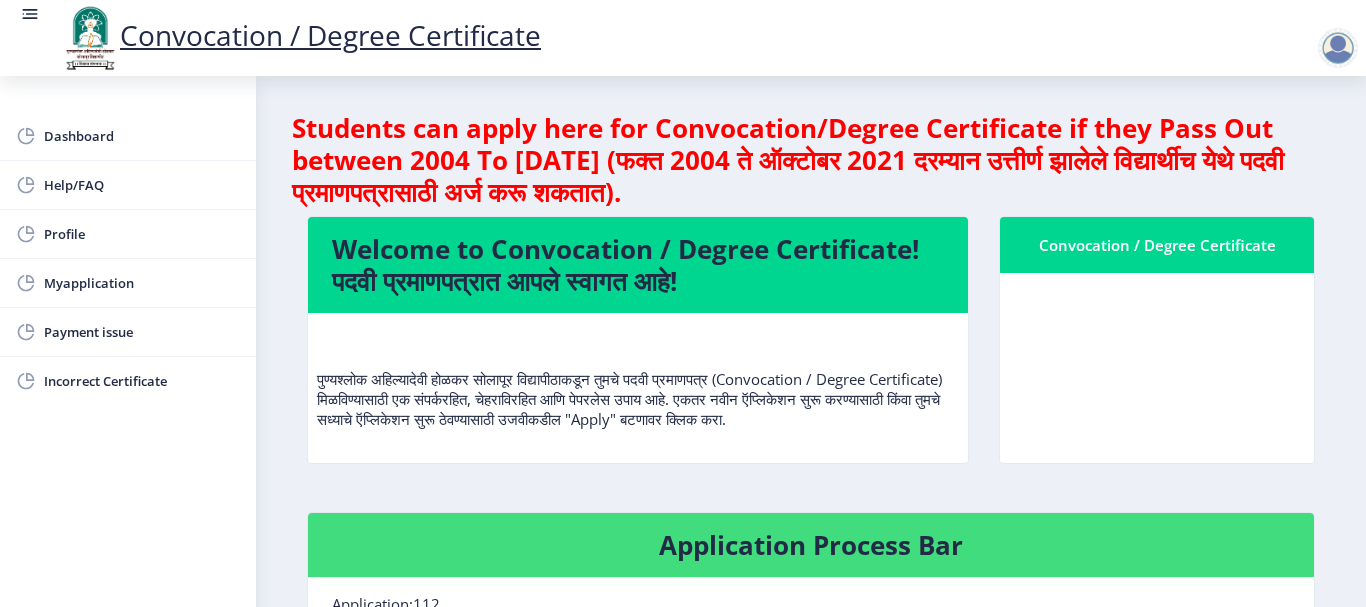 click on "Convocation / Degree Certificate" 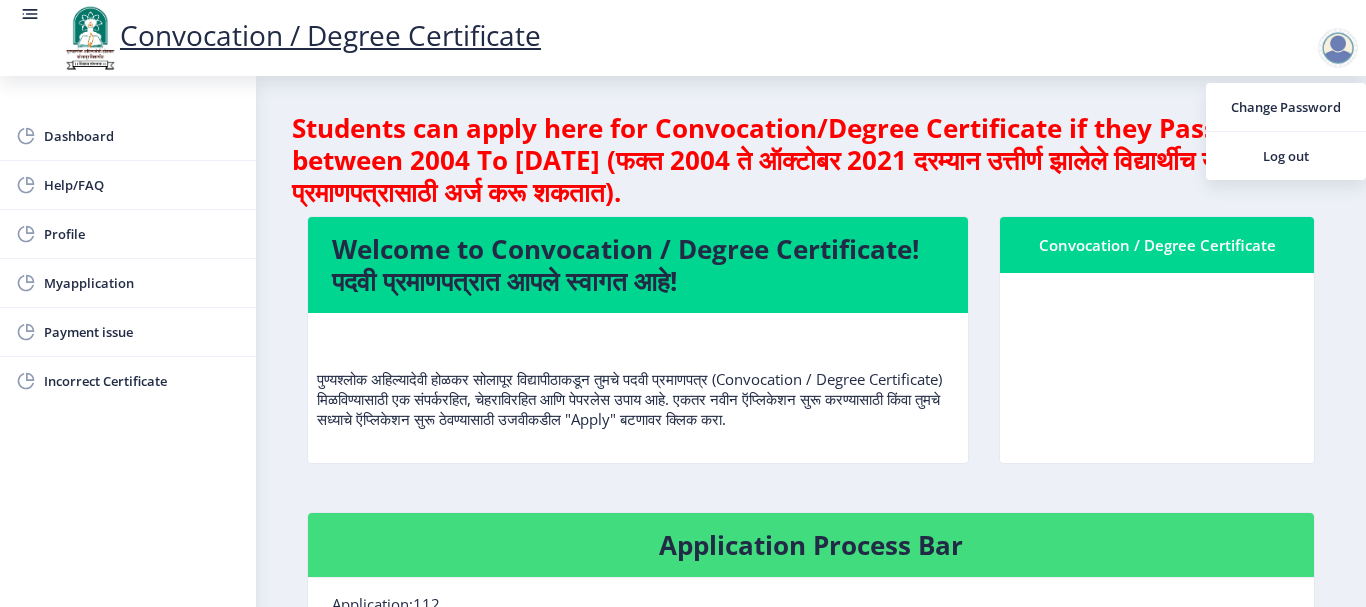 click 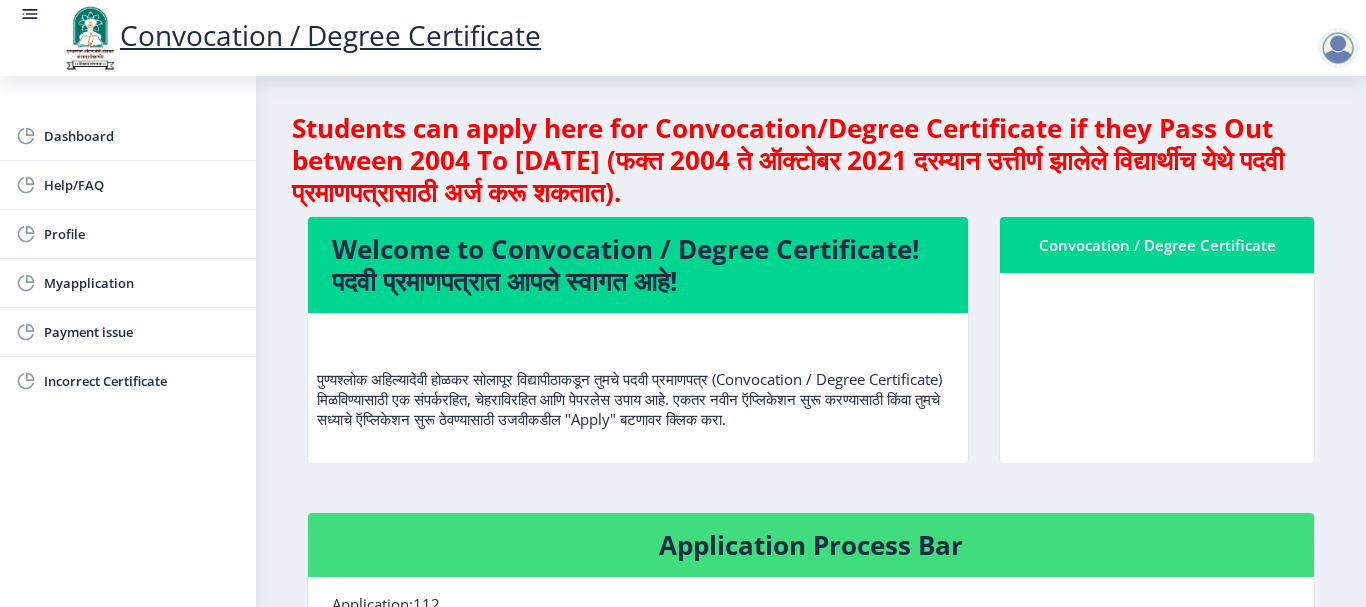 click on "Students can apply here for Convocation/Degree Certificate if they Pass Out between 2004 To [DATE] (फक्त 2004 ते ऑक्टोबर 2021 दरम्यान उत्तीर्ण झालेले विद्यार्थीच येथे पदवी प्रमाणपत्रासाठी अर्ज करू शकतात)." 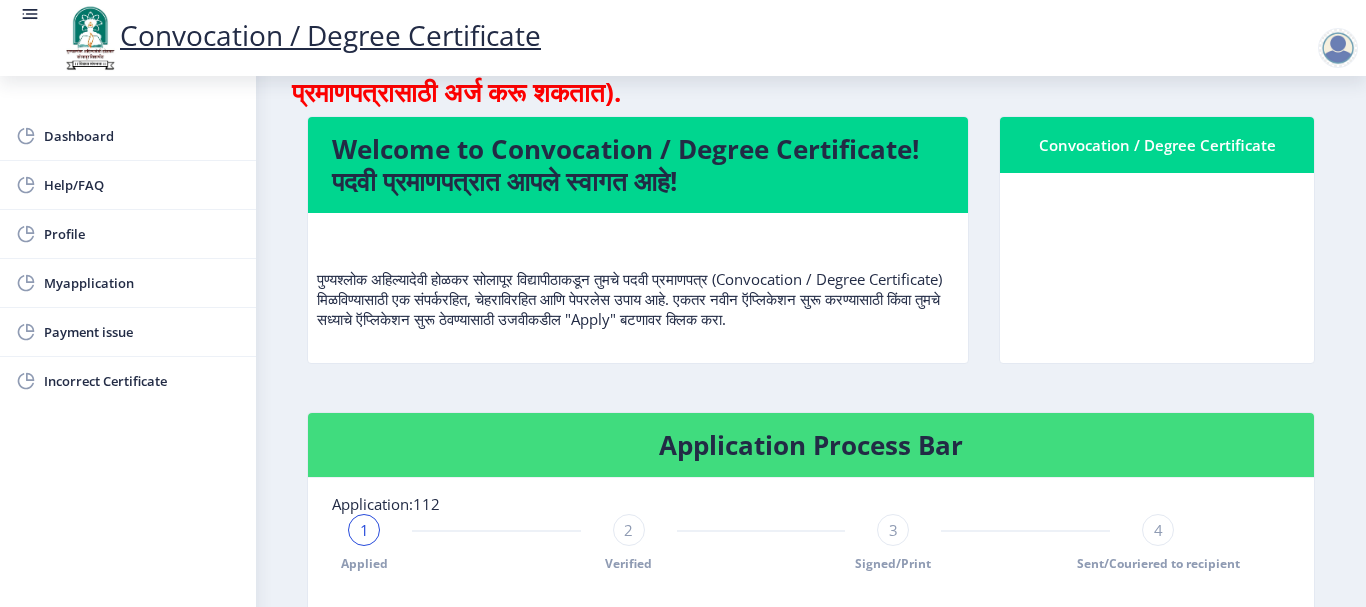 click on "पुण्यश्लोक अहिल्यादेवी होळकर सोलापूर विद्यापीठाकडून तुमचे पदवी प्रमाणपत्र (Convocation / Degree Certificate) मिळविण्यासाठी एक संपर्करहित, चेहराविरहित आणि पेपरलेस उपाय आहे. एकतर नवीन ऍप्लिकेशन सुरू करण्यासाठी किंवा तुमचे सध्याचे ऍप्लिकेशन सुरू ठेवण्यासाठी उजवीकडील "Apply" बटणावर क्लिक करा." 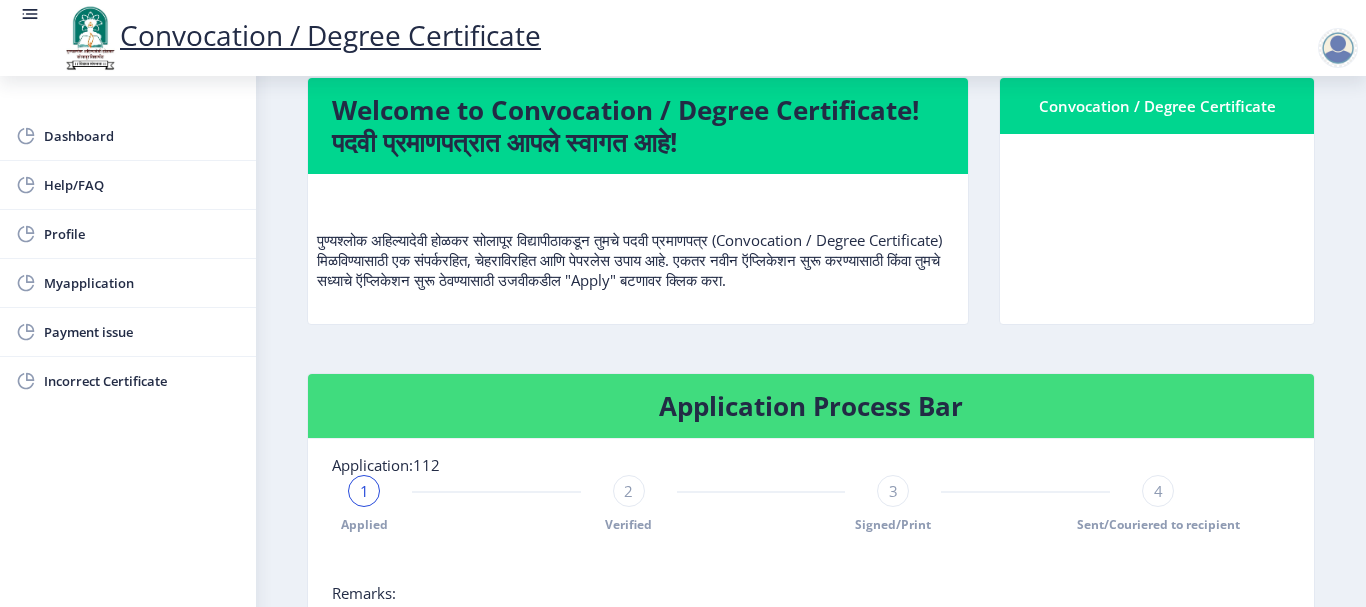 scroll, scrollTop: 0, scrollLeft: 0, axis: both 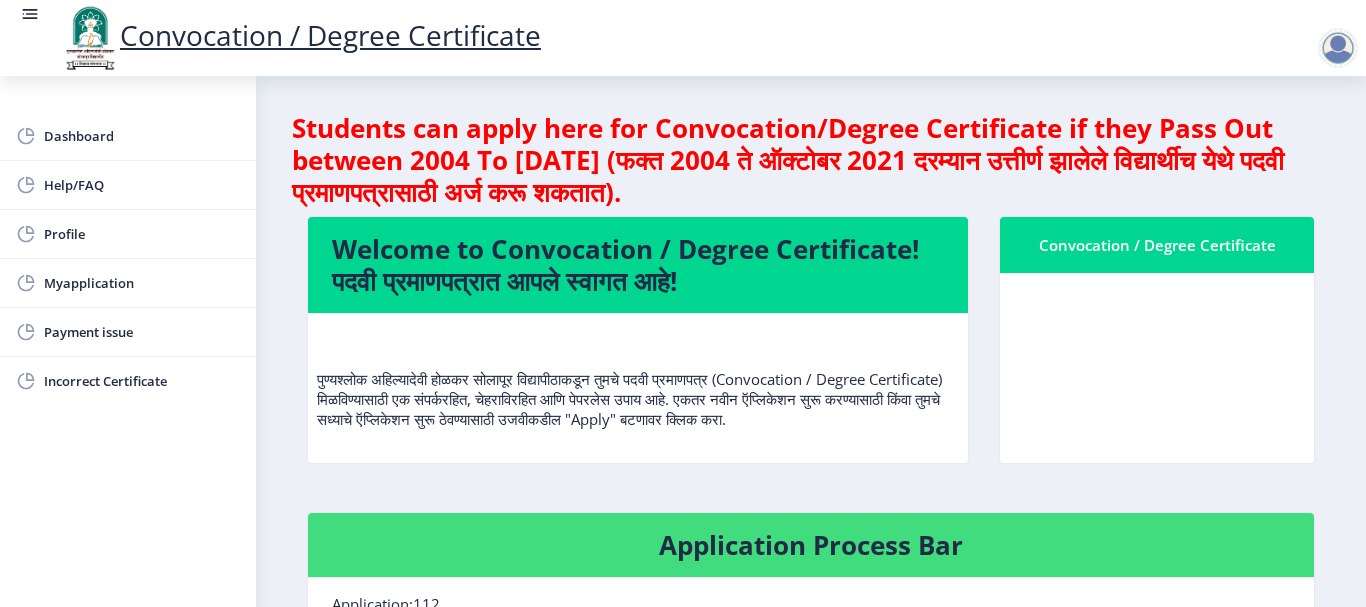 click on "Convocation / Degree Certificate" 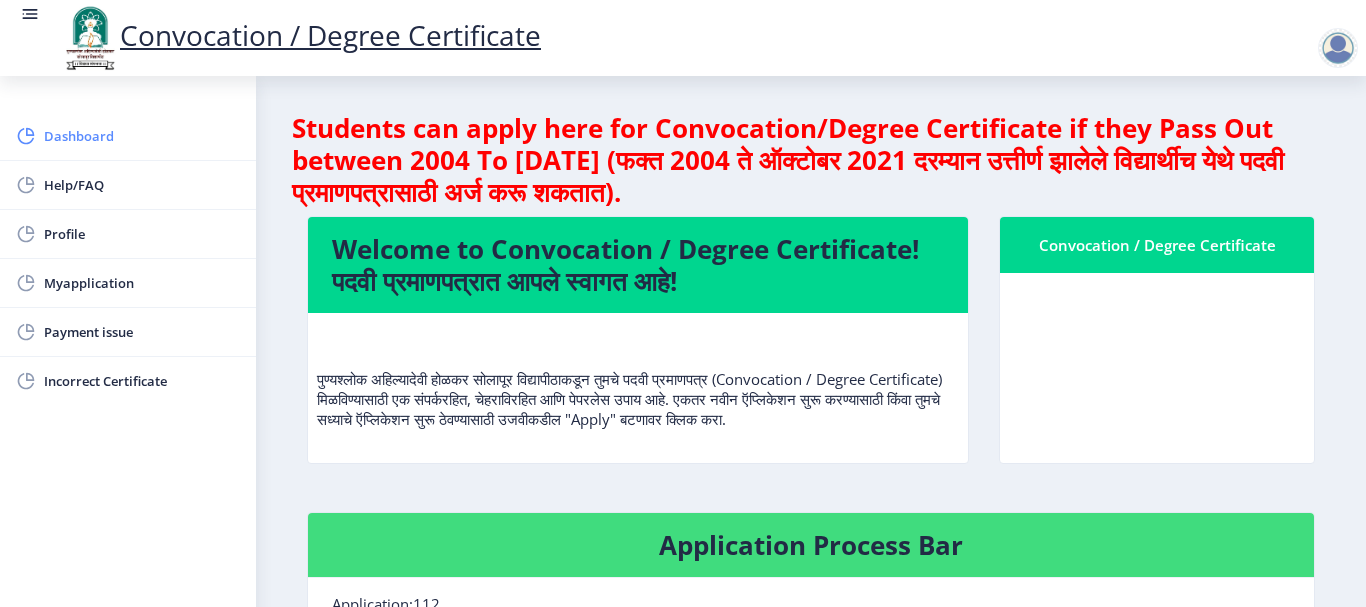 click on "Dashboard" 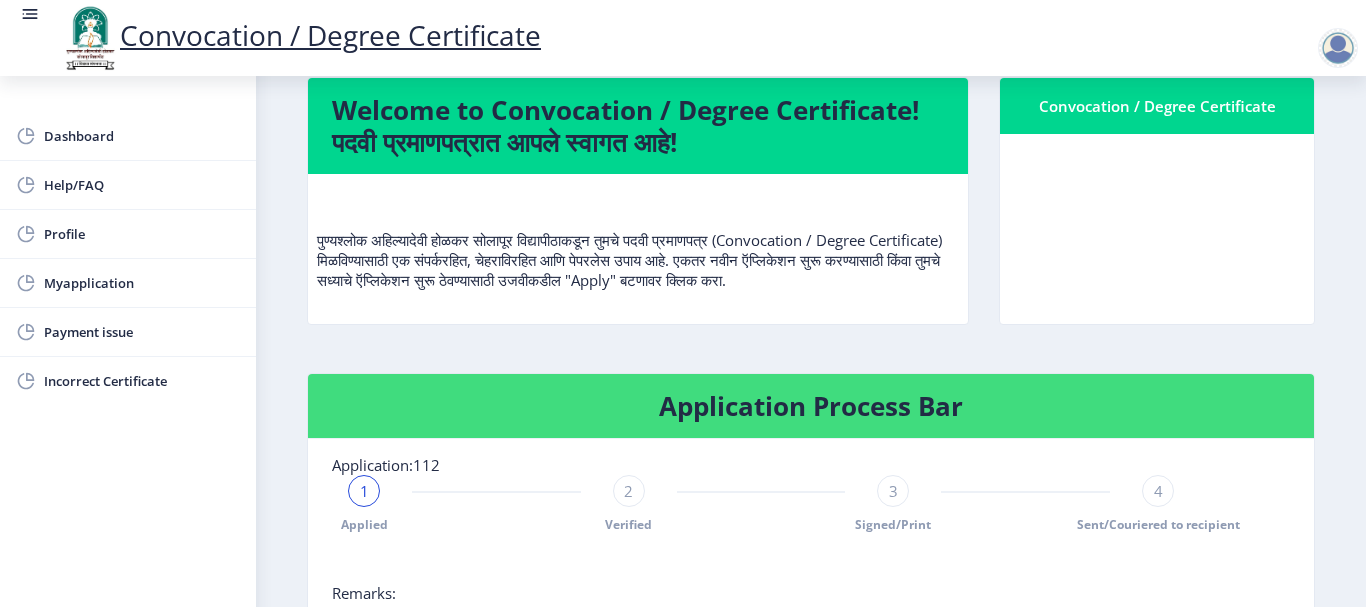 scroll, scrollTop: 0, scrollLeft: 0, axis: both 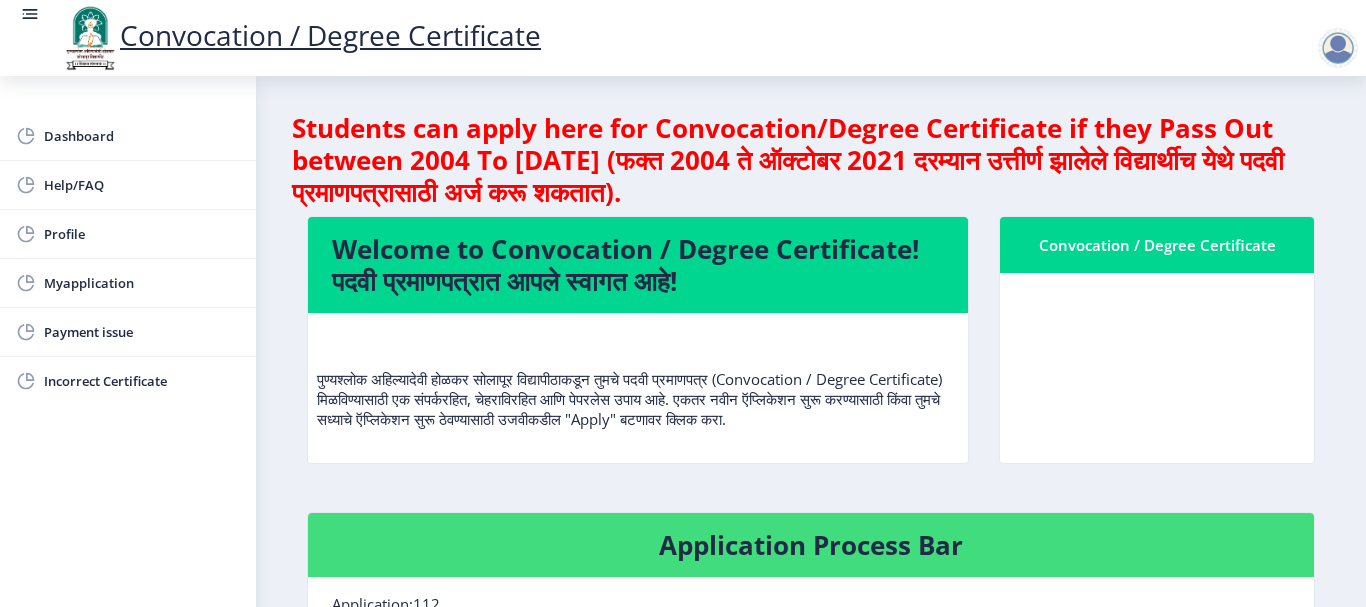 click 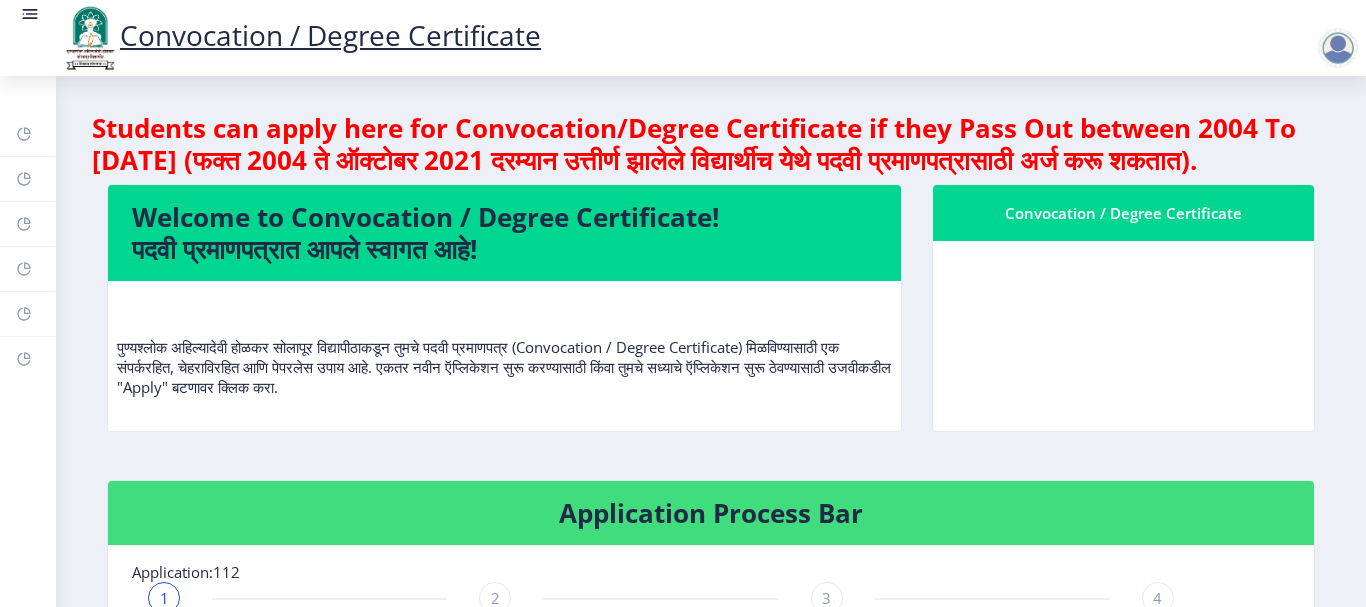 click on "Convocation / Degree Certificate" 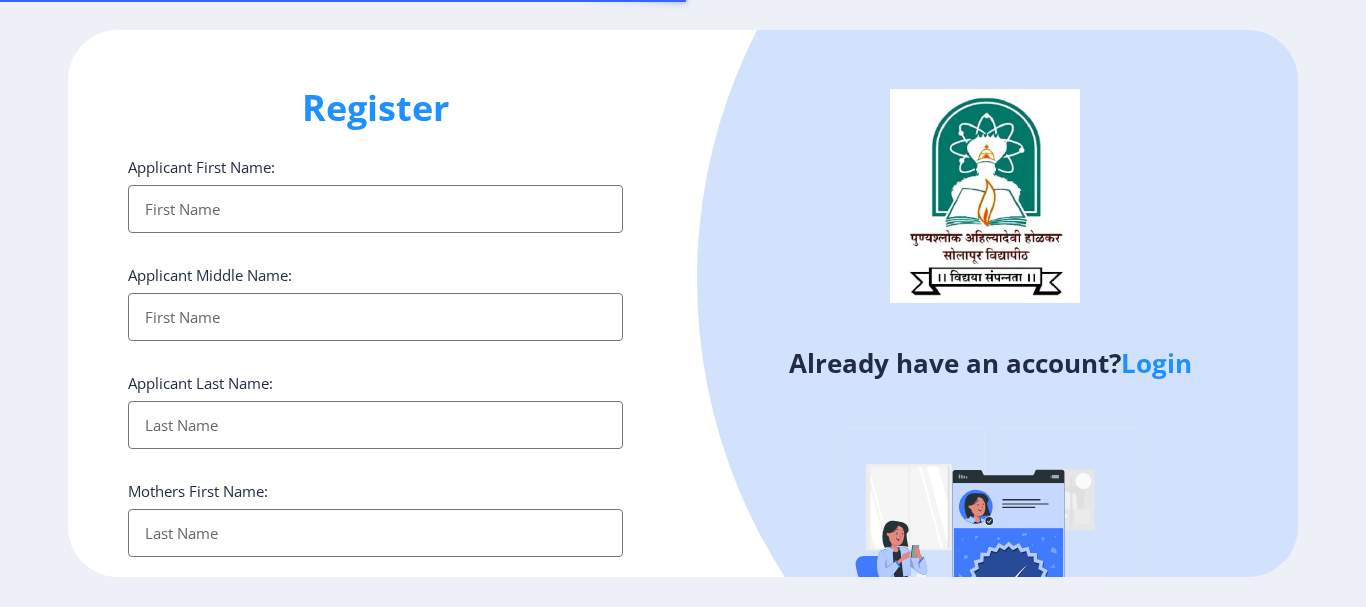 select 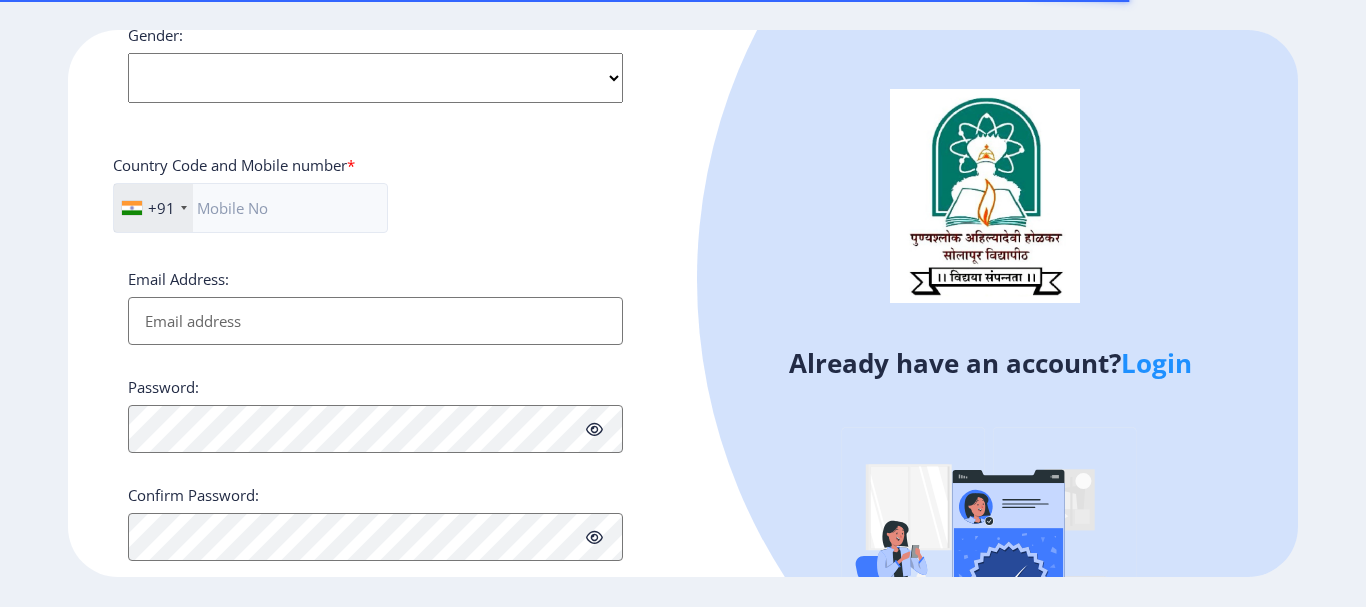 scroll, scrollTop: 846, scrollLeft: 0, axis: vertical 